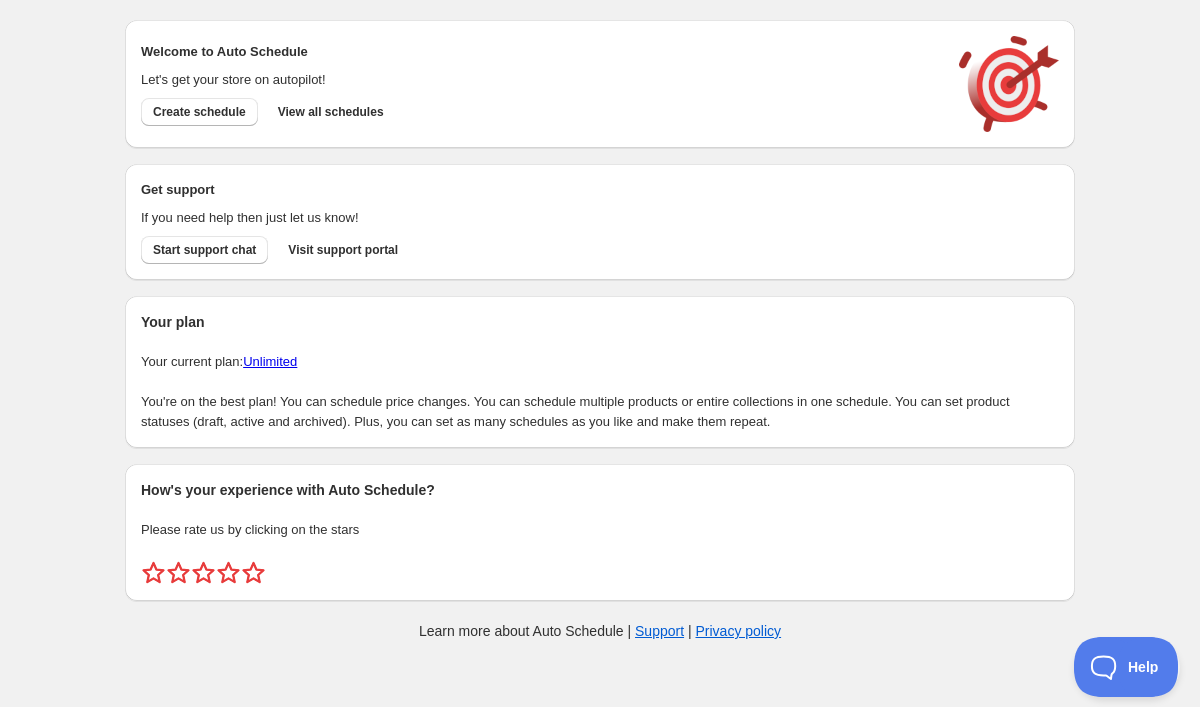 scroll, scrollTop: 0, scrollLeft: 0, axis: both 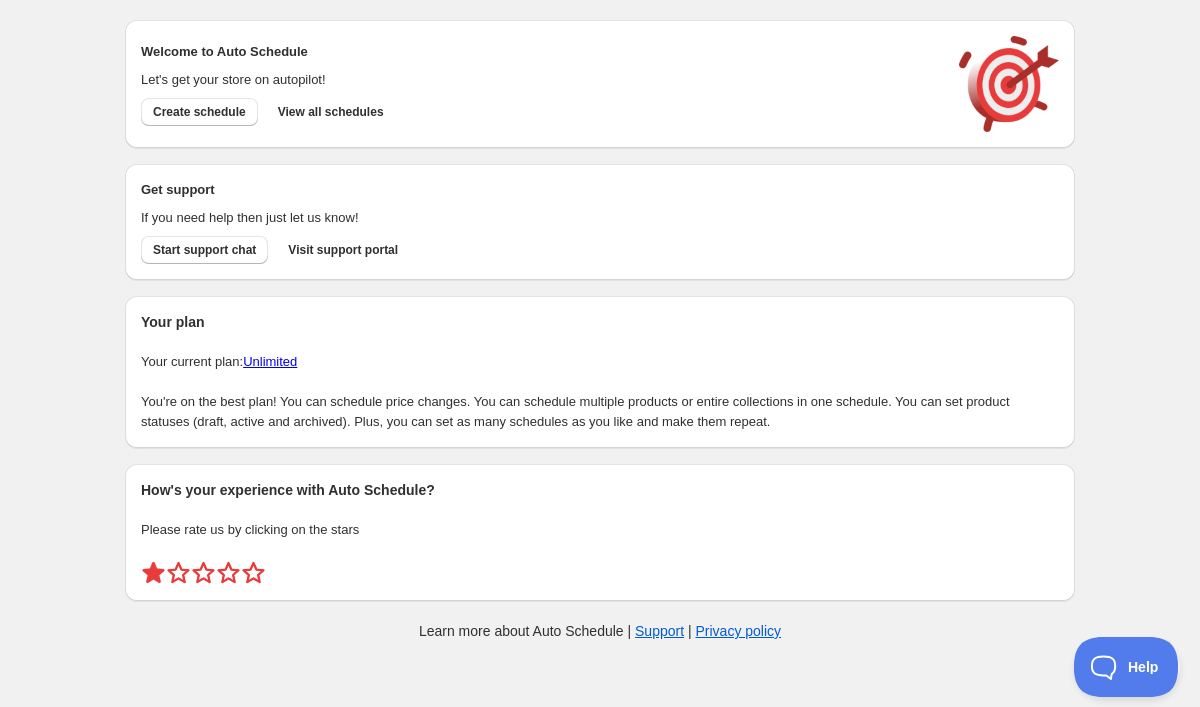 click at bounding box center (153, 572) 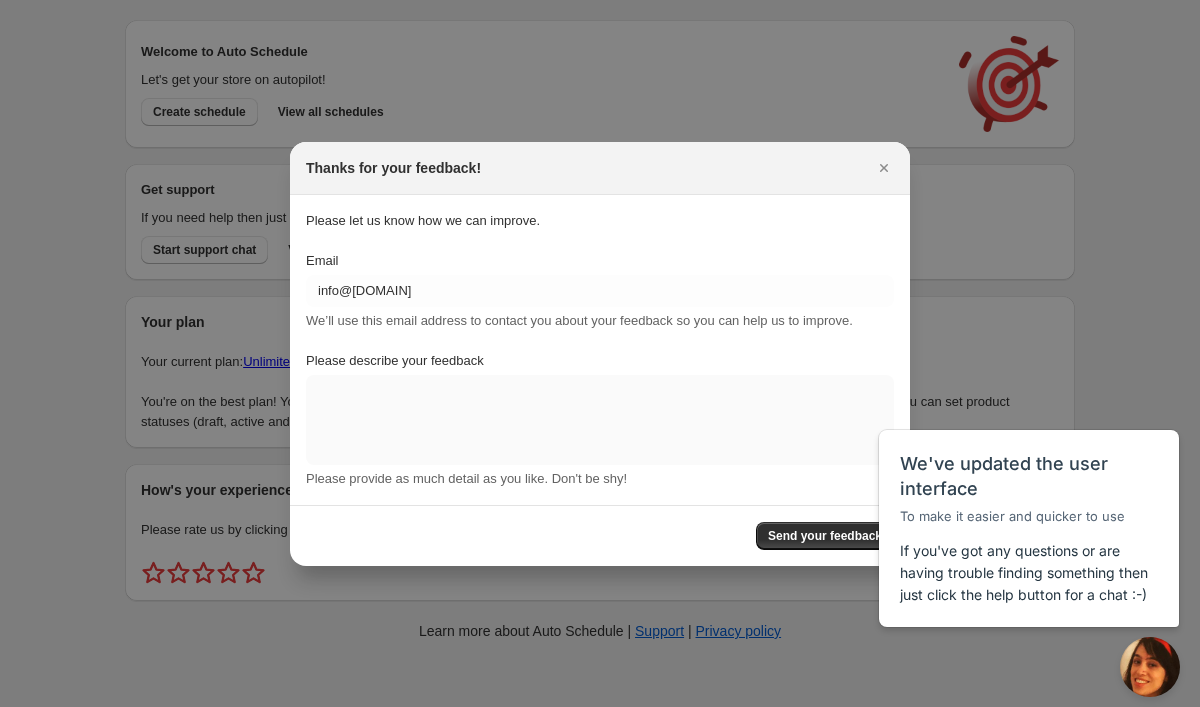 scroll, scrollTop: 0, scrollLeft: 0, axis: both 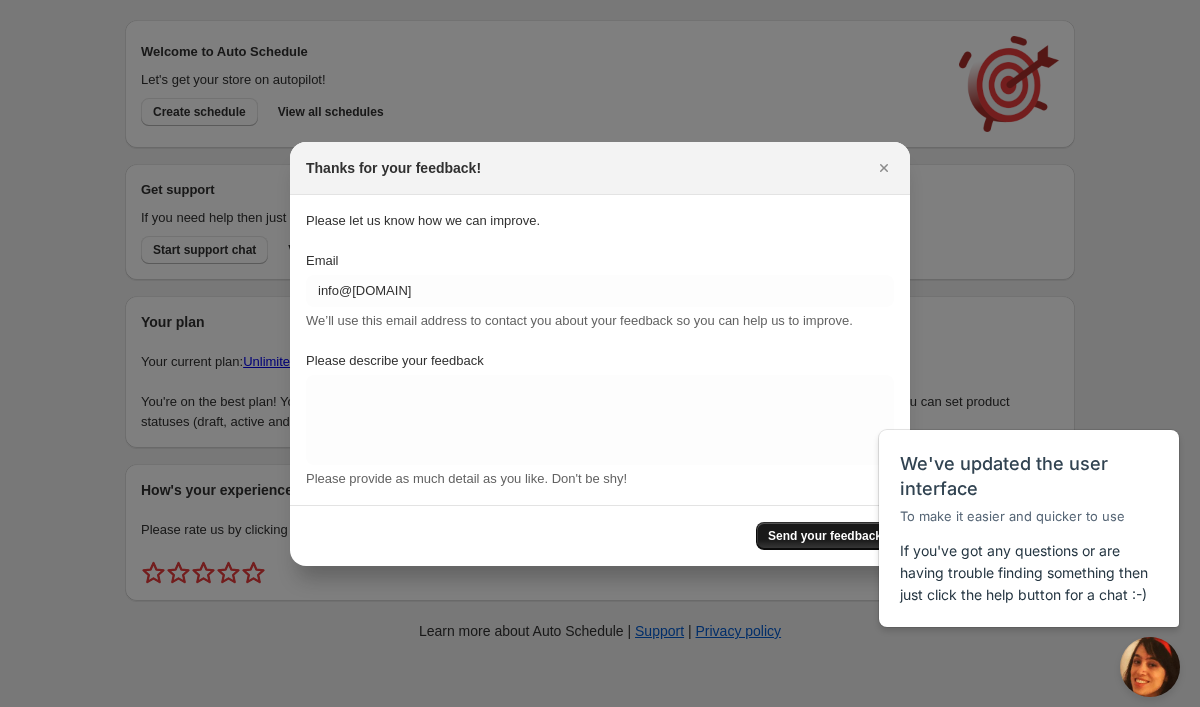 click on "Send your feedback" at bounding box center (825, 536) 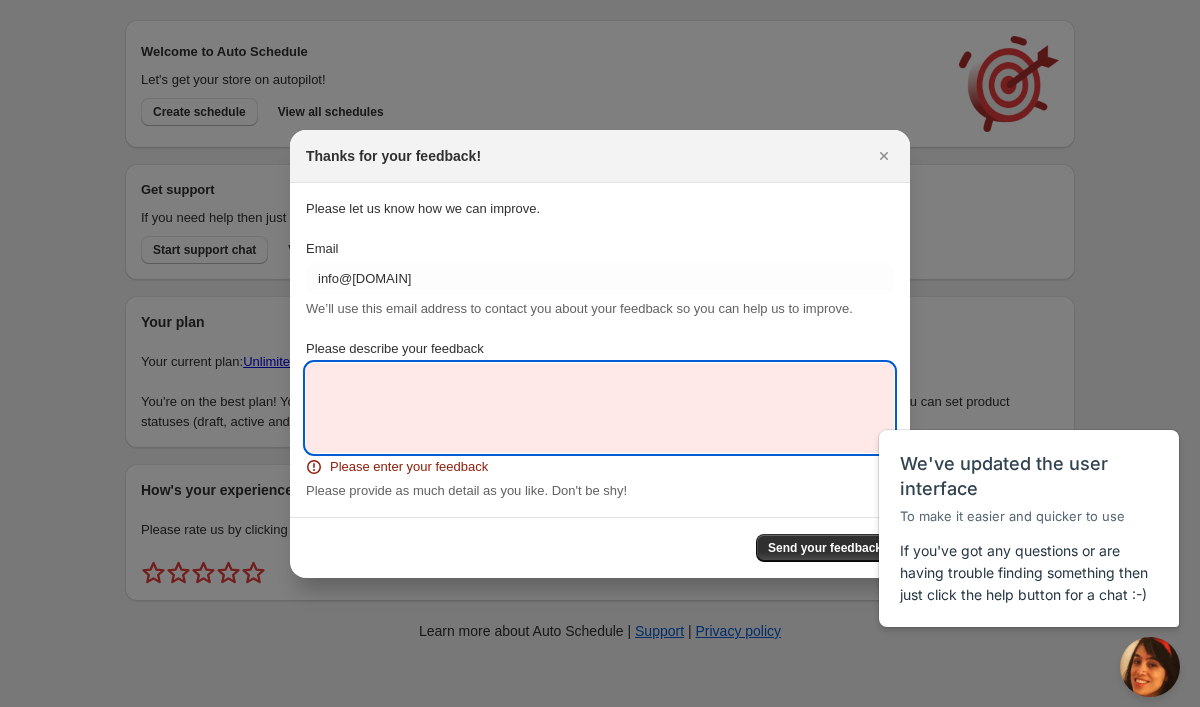 click on "Please describe your feedback" at bounding box center [600, 408] 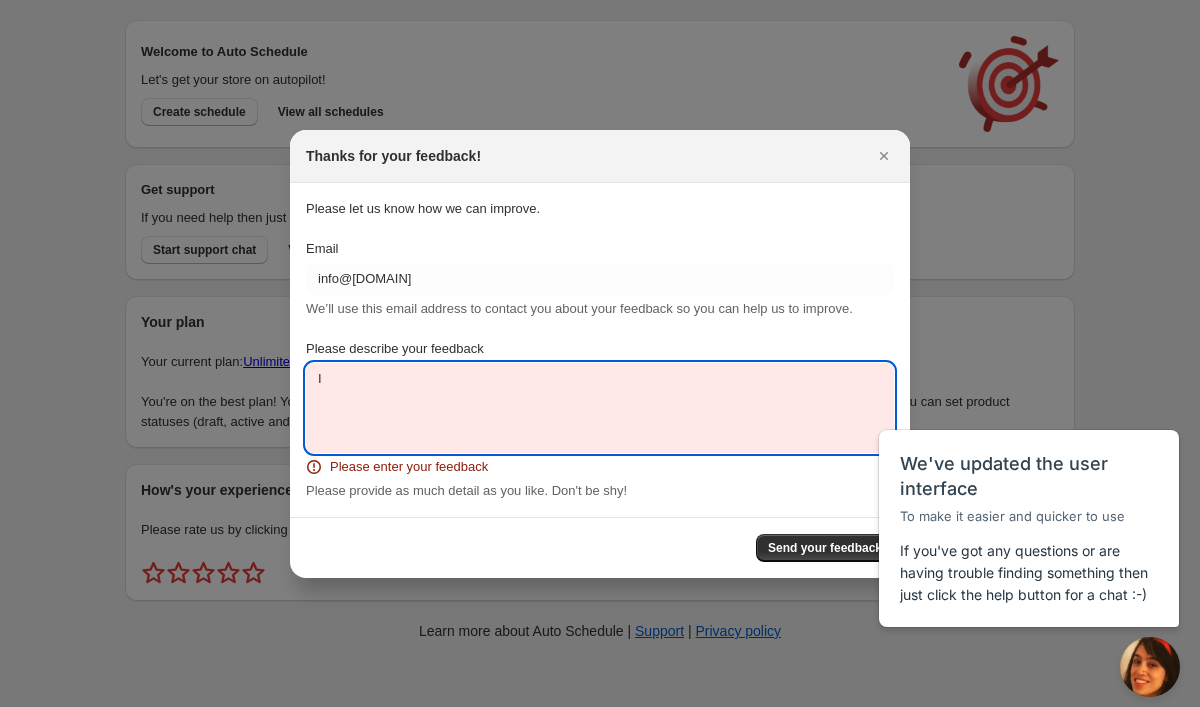 type on "I" 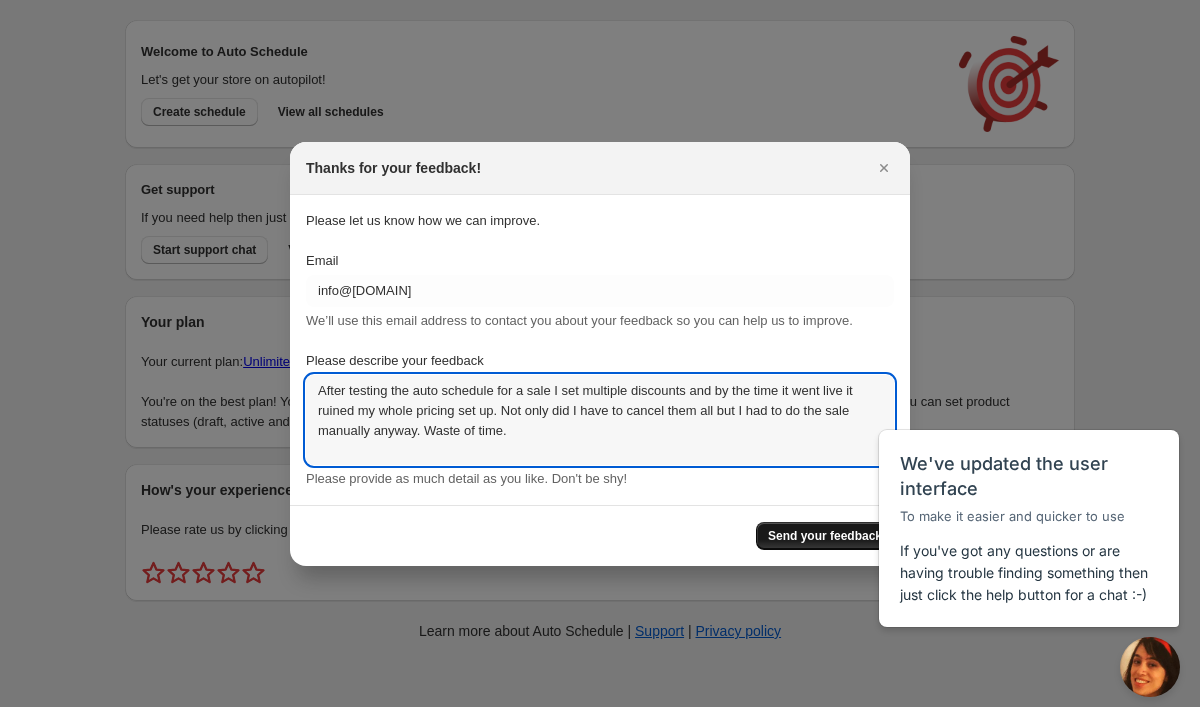 type on "After testing the auto schedule for a sale I set multiple discounts and by the time it went live it ruined my whole pricing set up. Not only did I have to cancel them all but I had to do the sale manually anyway. Waste of time." 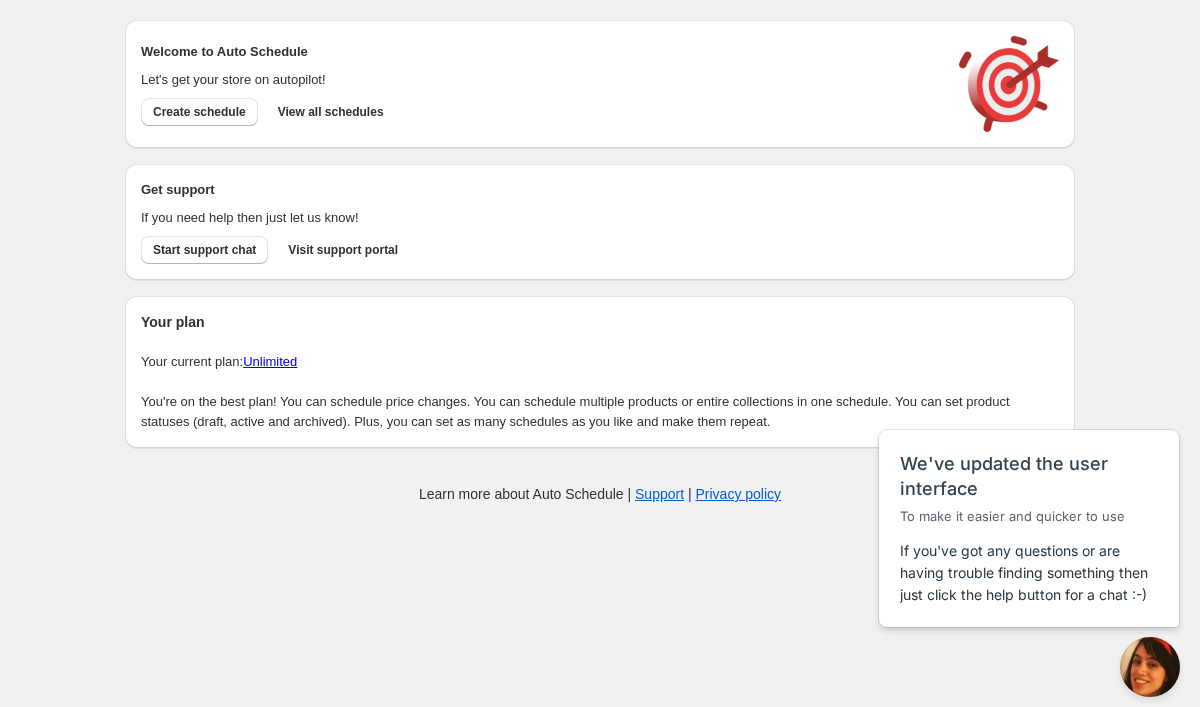 click on "Unlimited" at bounding box center [270, 361] 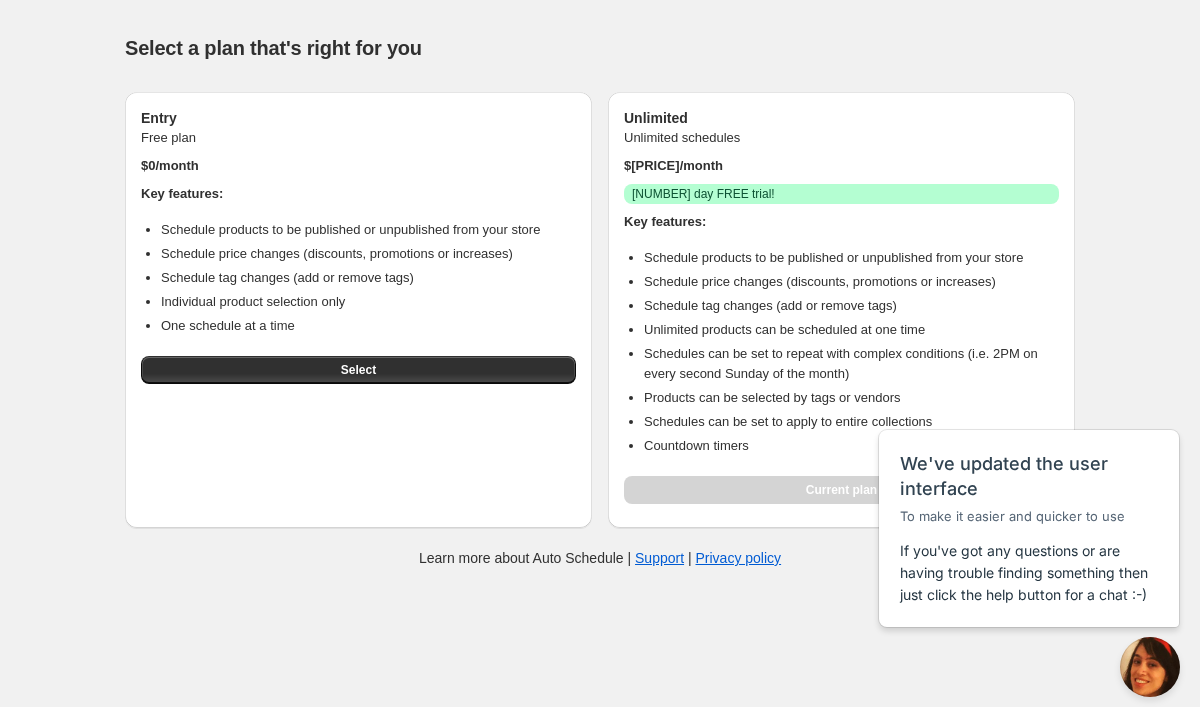 click on "Select a plan that's right for you" at bounding box center (600, 48) 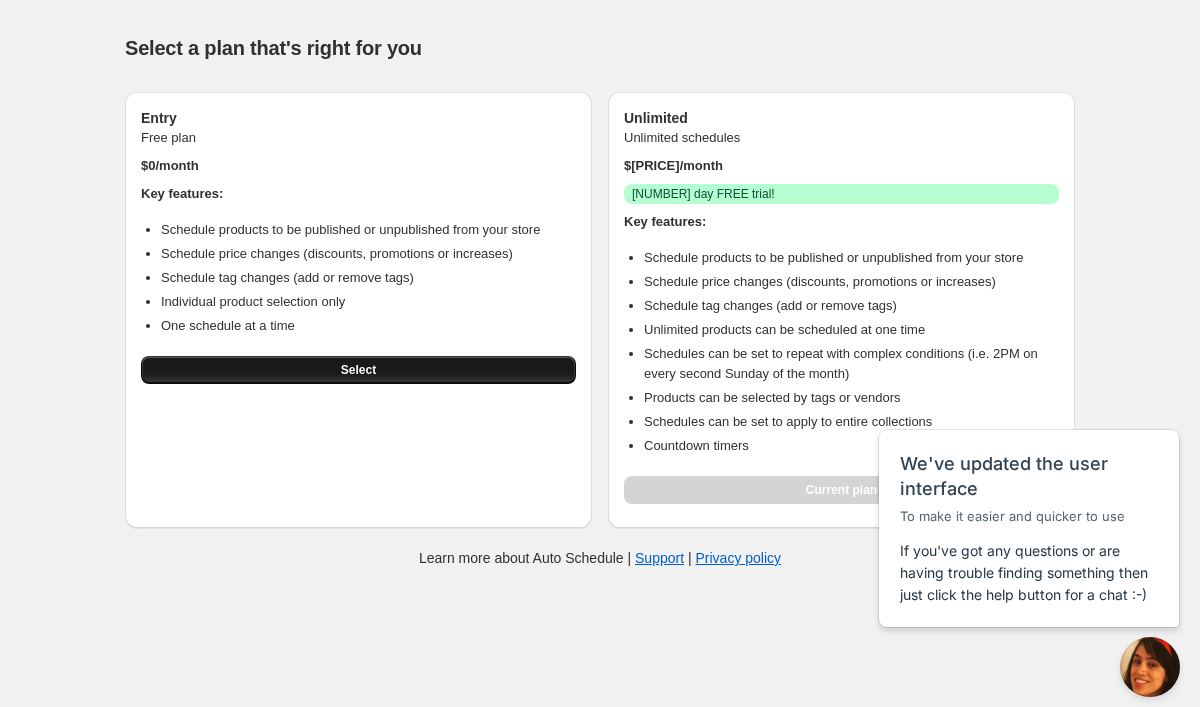 click on "Select" at bounding box center (358, 370) 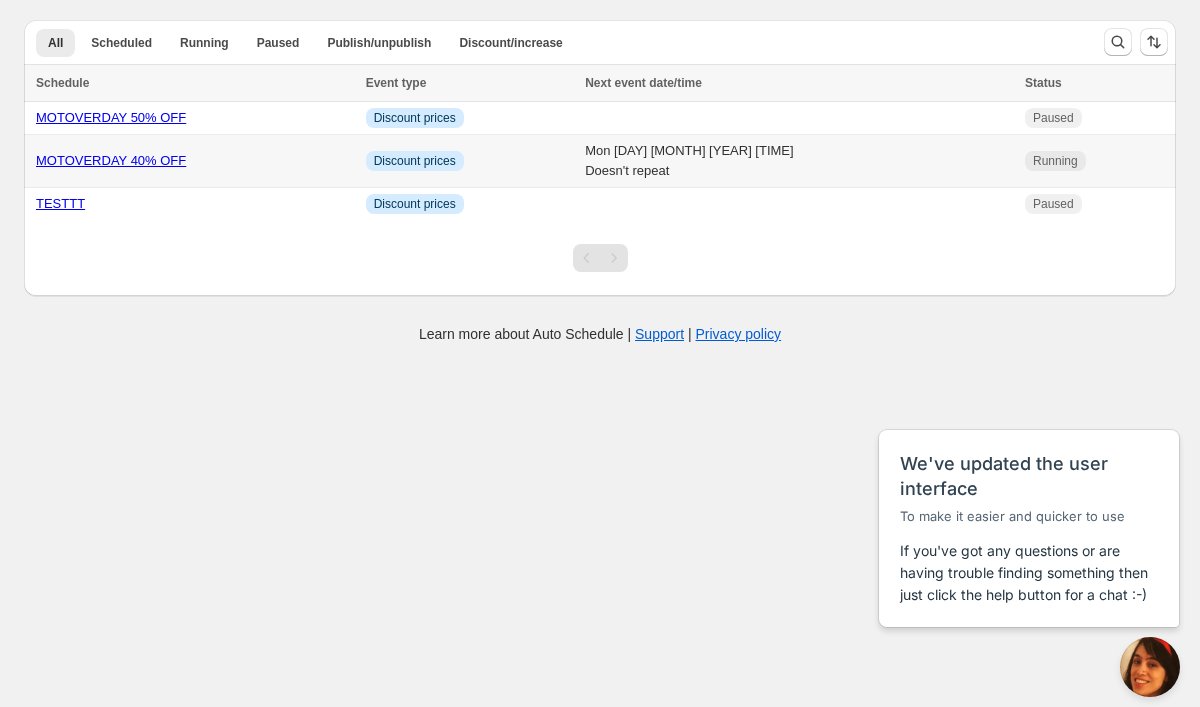 click on "Mon 4th August 25 [TIME] Doesn't repeat" at bounding box center (799, 161) 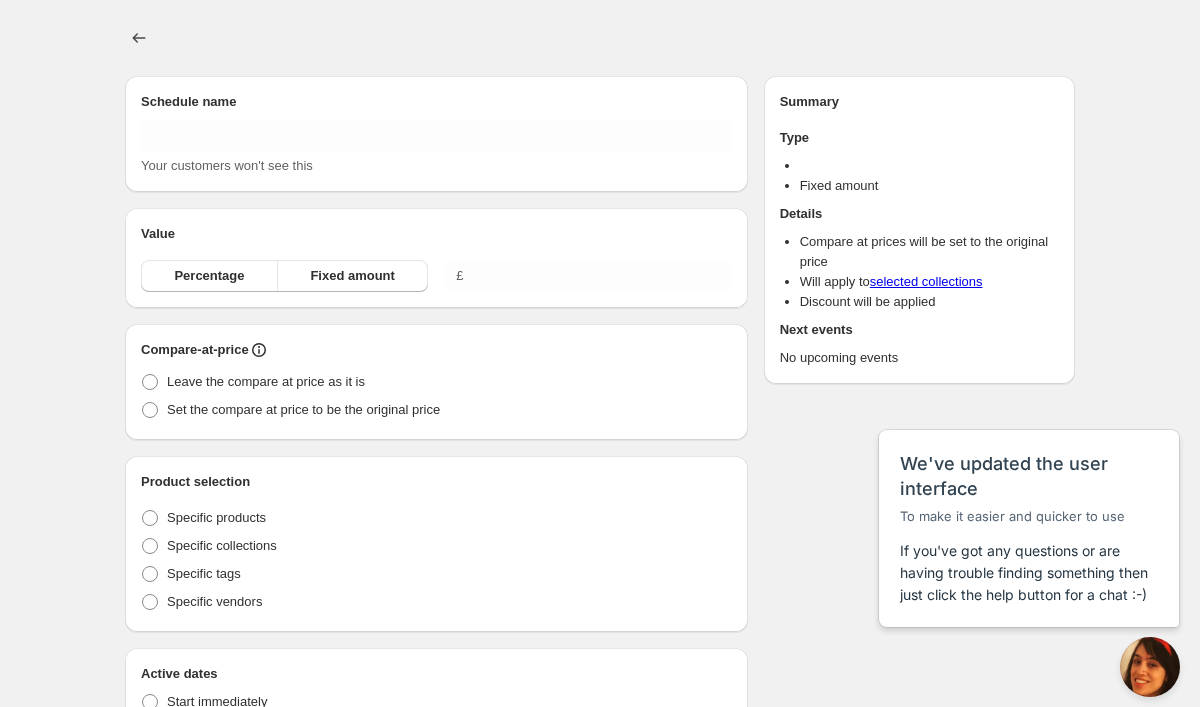 type on "MOTOVERDAY 40% OFF" 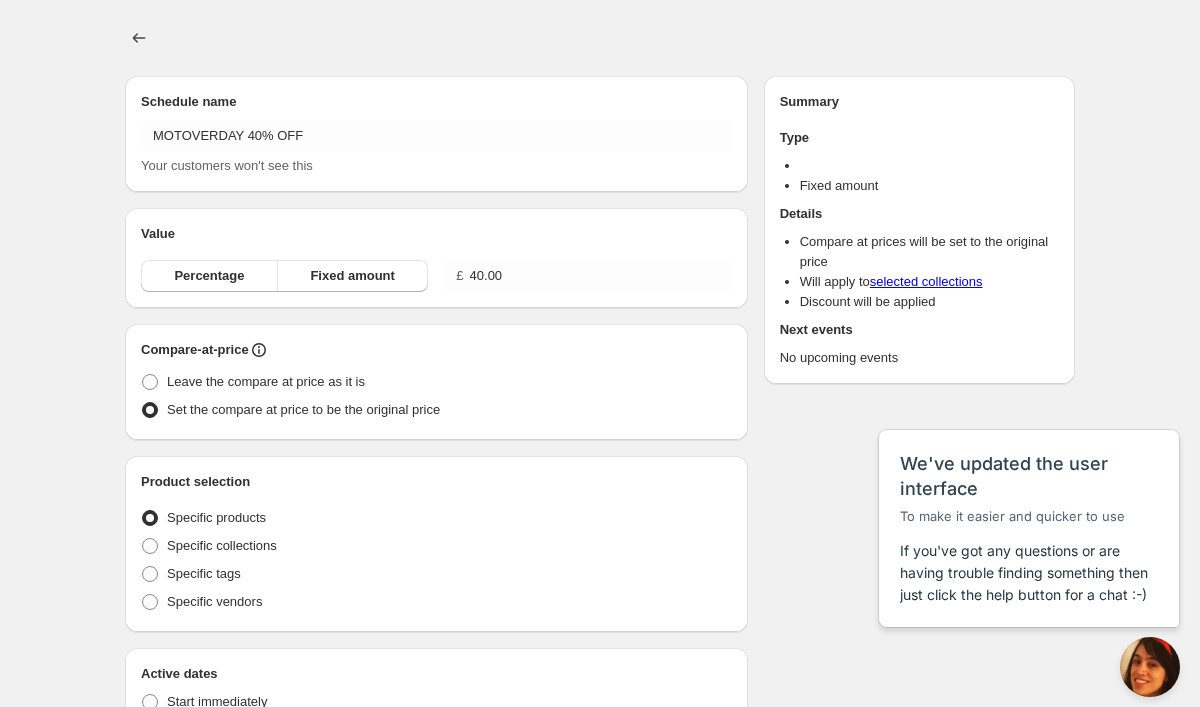 radio on "true" 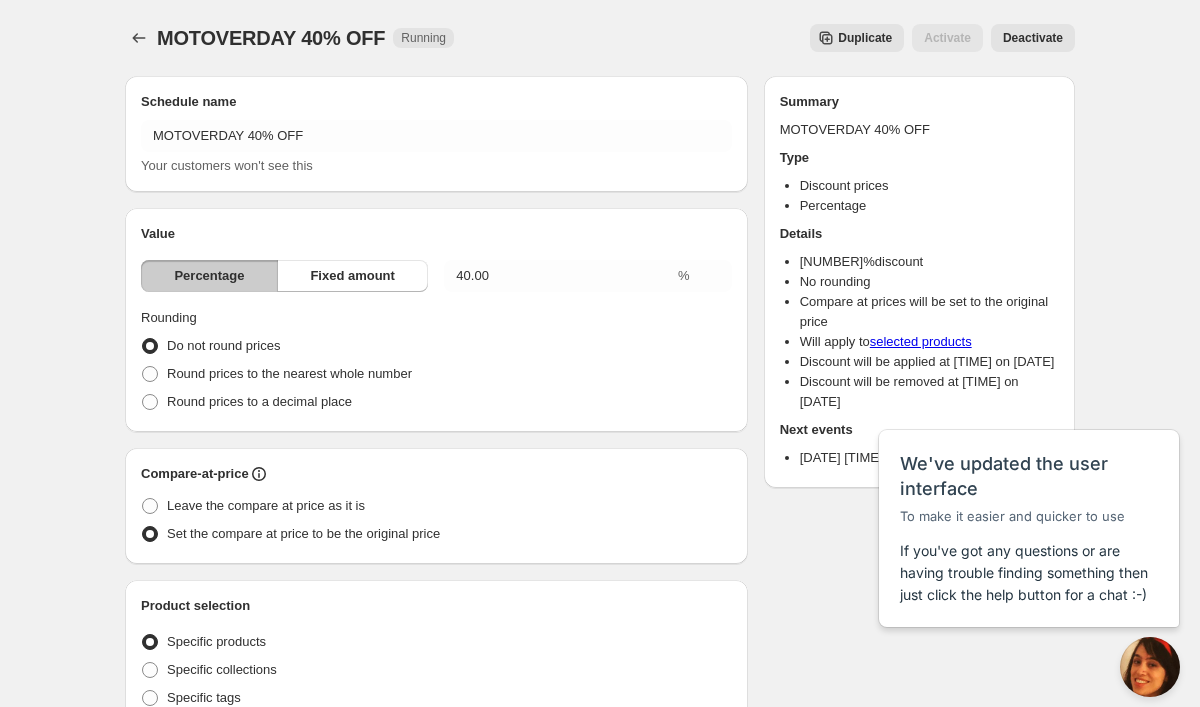 click on "Deactivate" at bounding box center [1033, 38] 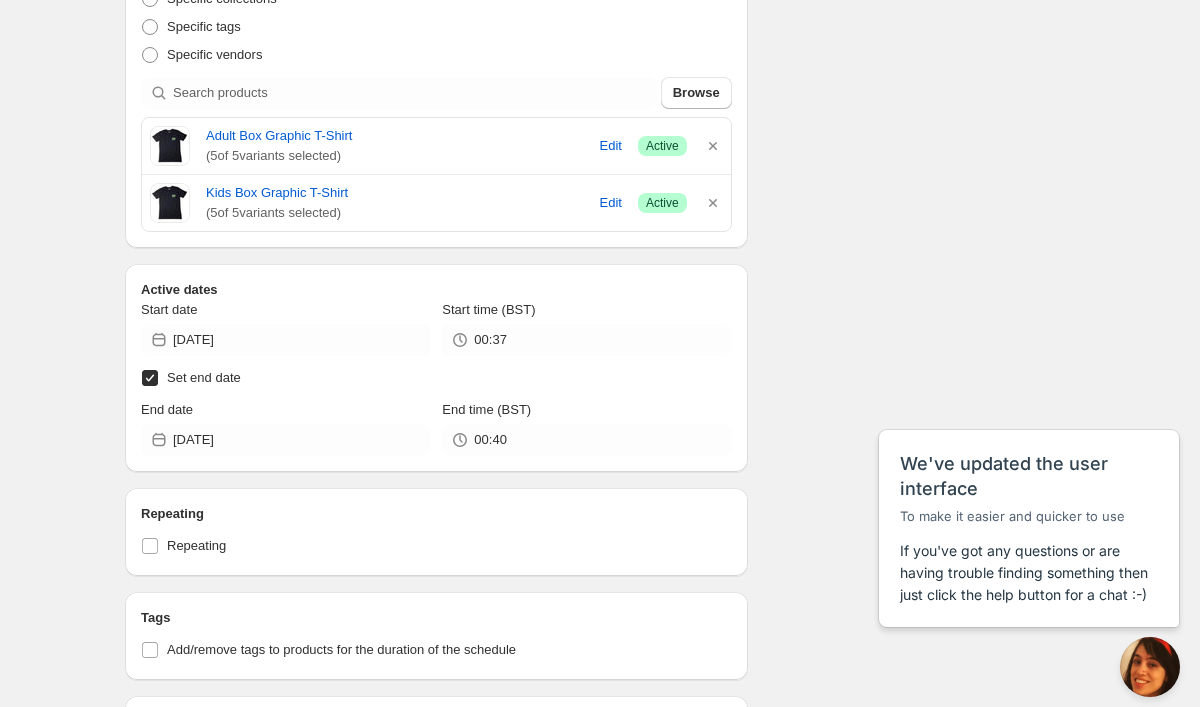 scroll, scrollTop: 677, scrollLeft: 0, axis: vertical 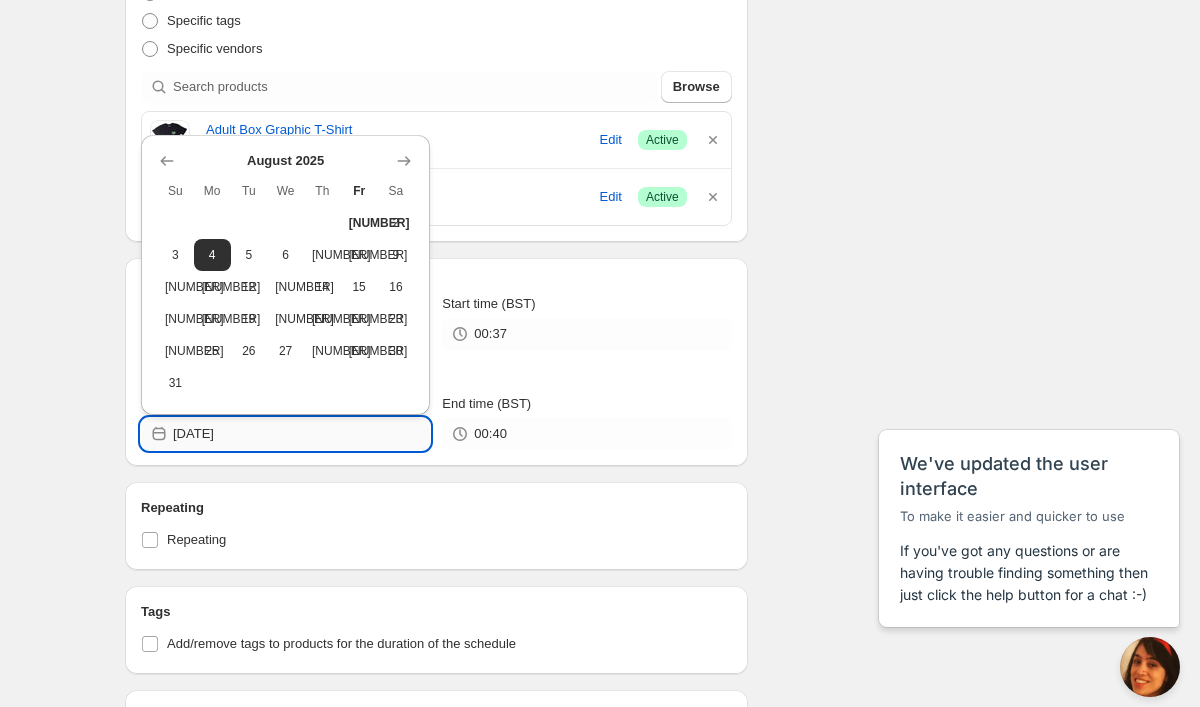 click on "[DATE]" at bounding box center [301, 434] 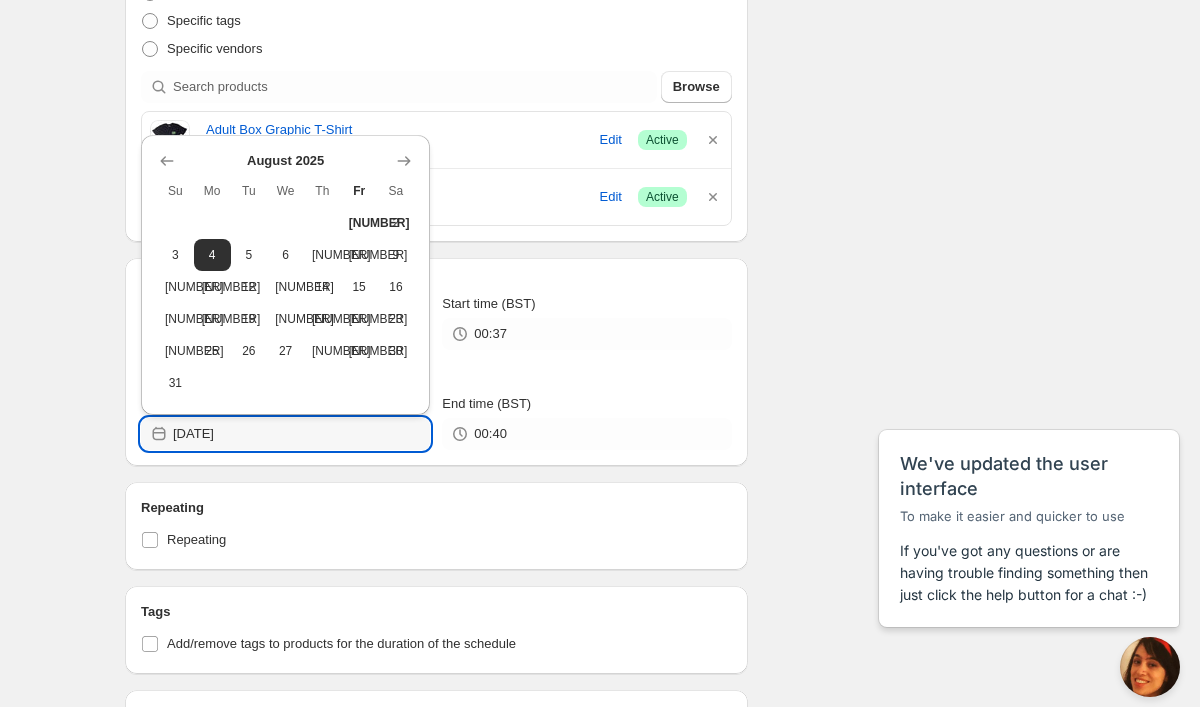 click on "Fr" at bounding box center [359, 191] 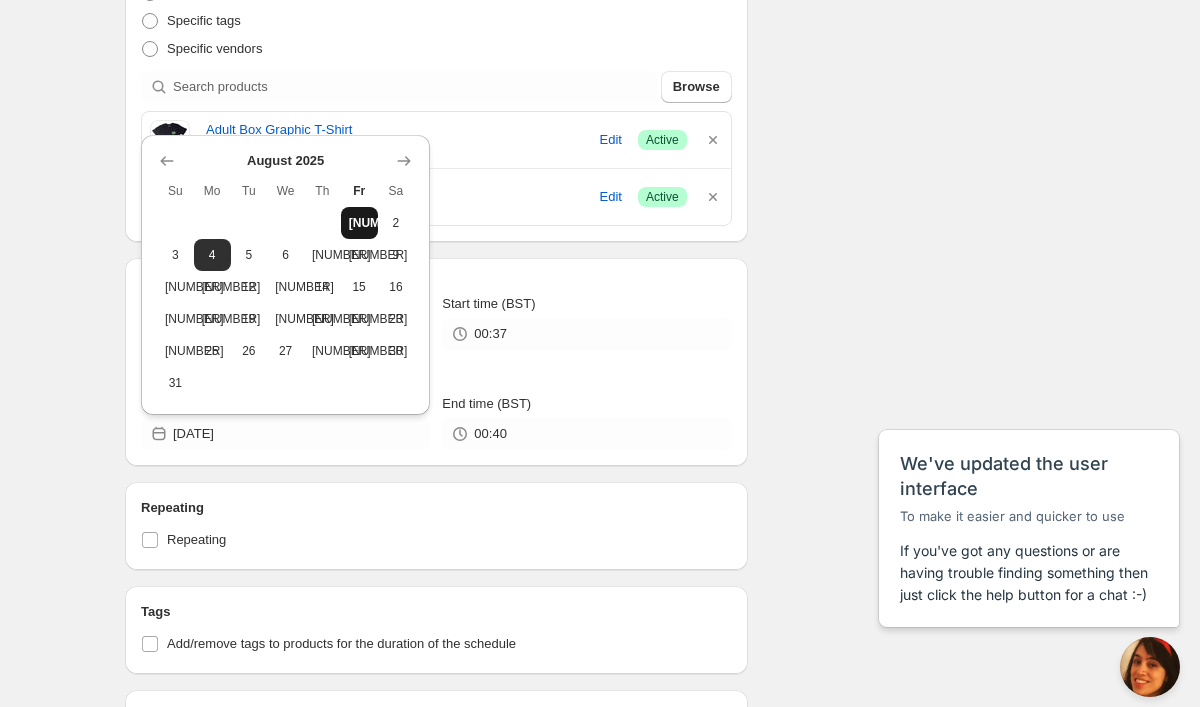 click on "[NUMBER]" at bounding box center (359, 223) 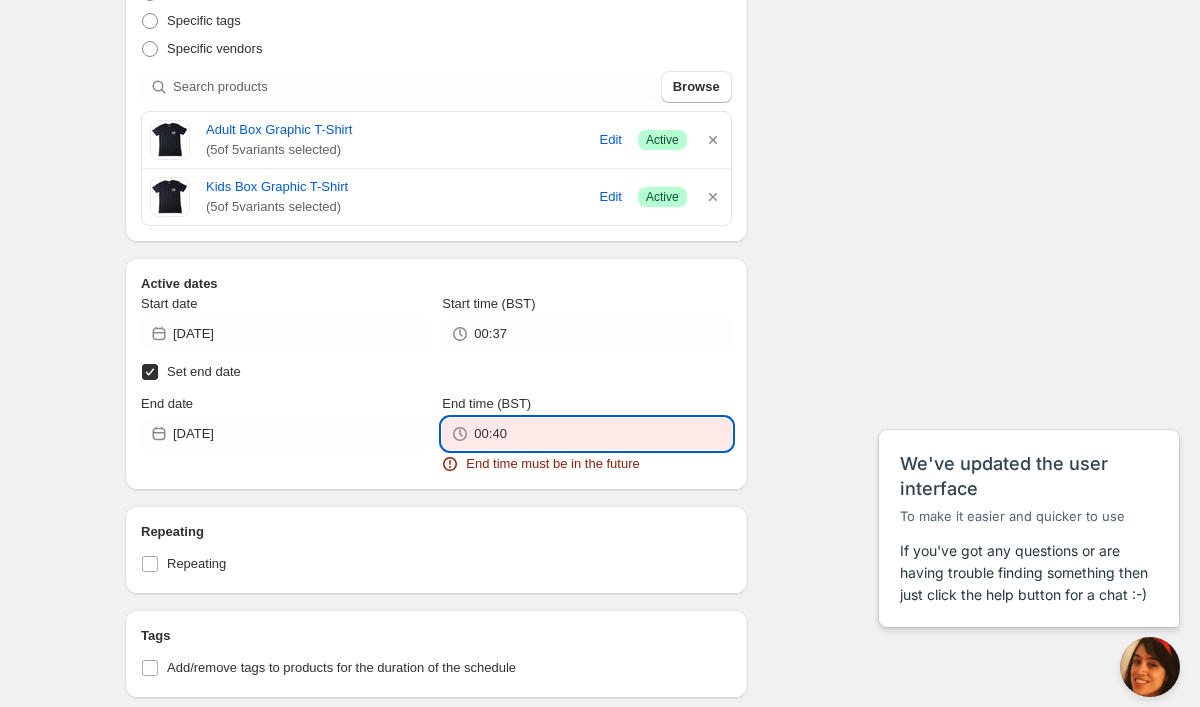 click on "00:40" at bounding box center (602, 434) 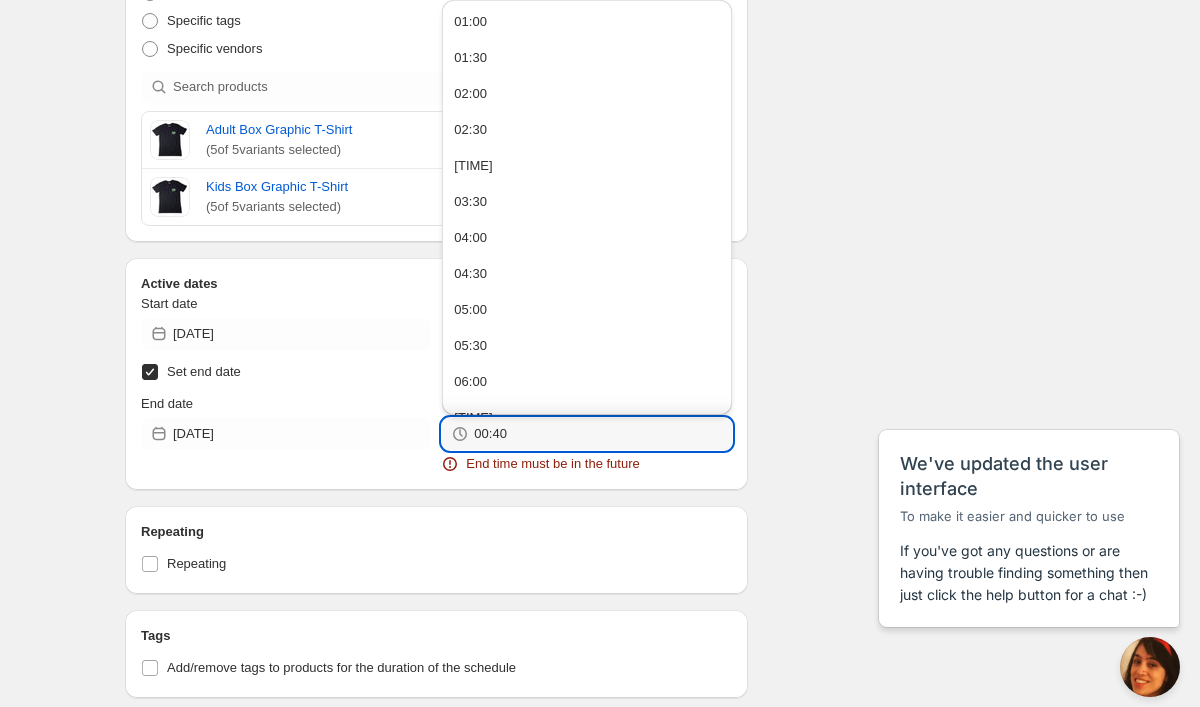drag, startPoint x: 517, startPoint y: 467, endPoint x: 451, endPoint y: 457, distance: 66.75328 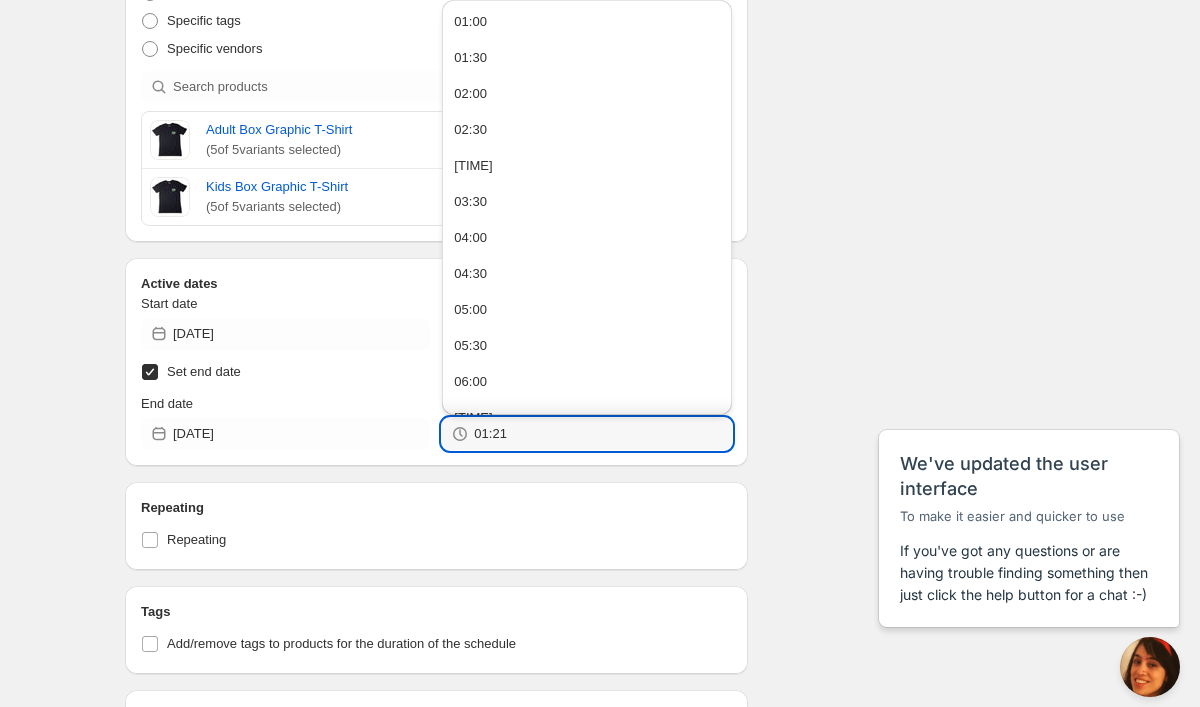 type on "01:21" 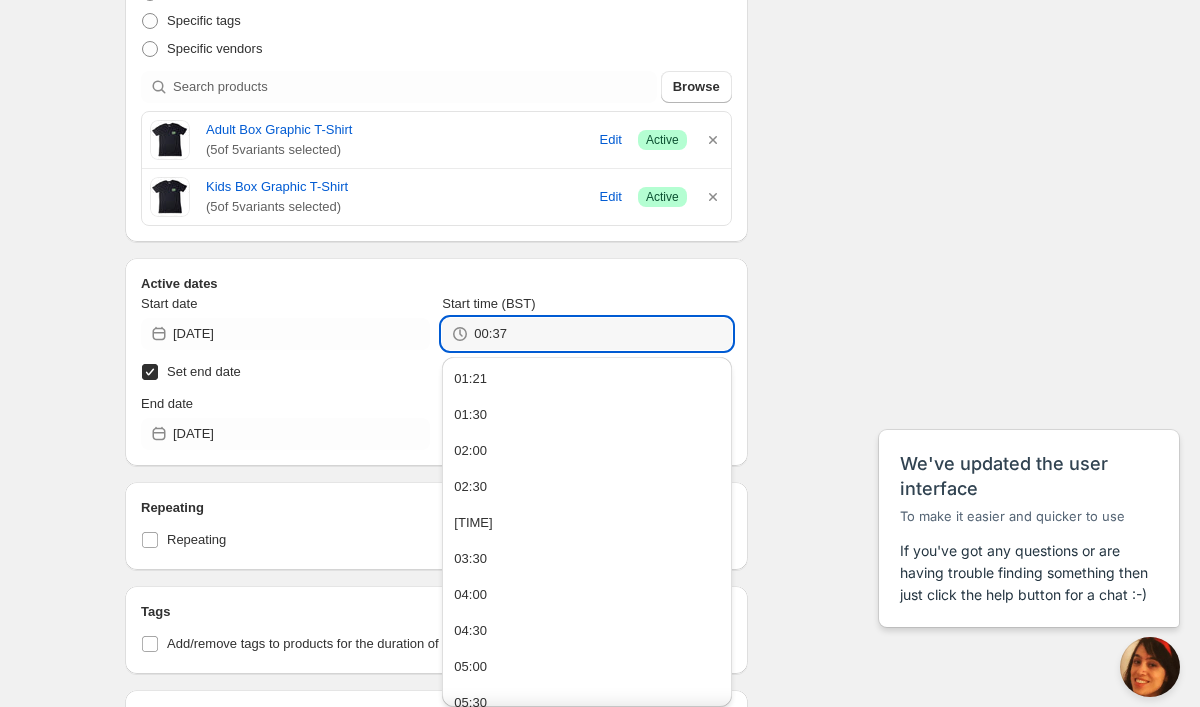 drag, startPoint x: 559, startPoint y: 329, endPoint x: 436, endPoint y: 328, distance: 123.00407 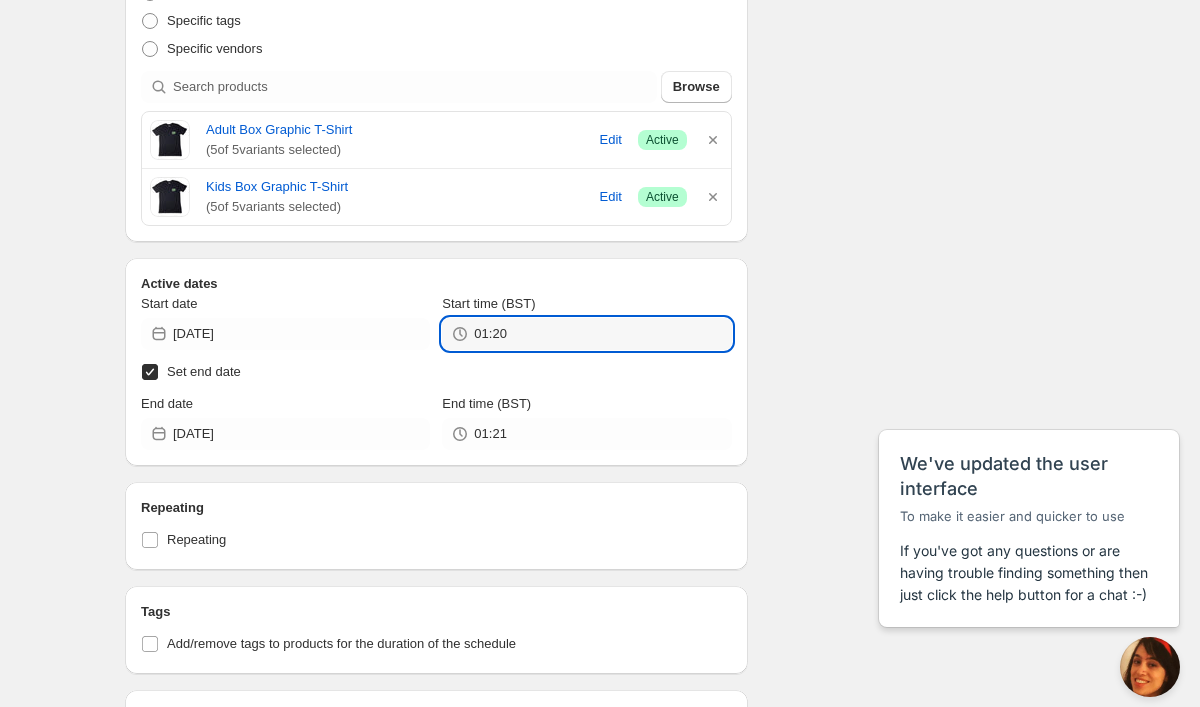 click on "Start date [DATE] Start time (BST) [TIME] Set end date End date [DATE] End time (BST) [TIME]" at bounding box center (436, 372) 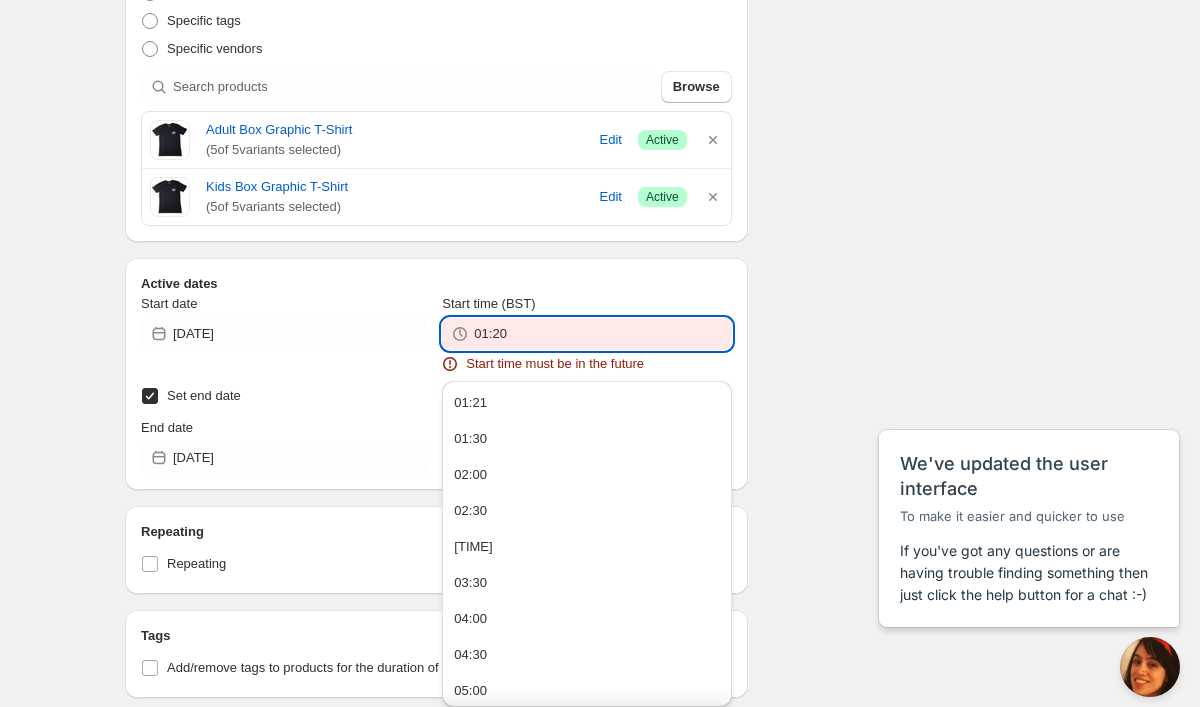 click on "01:20" at bounding box center [602, 334] 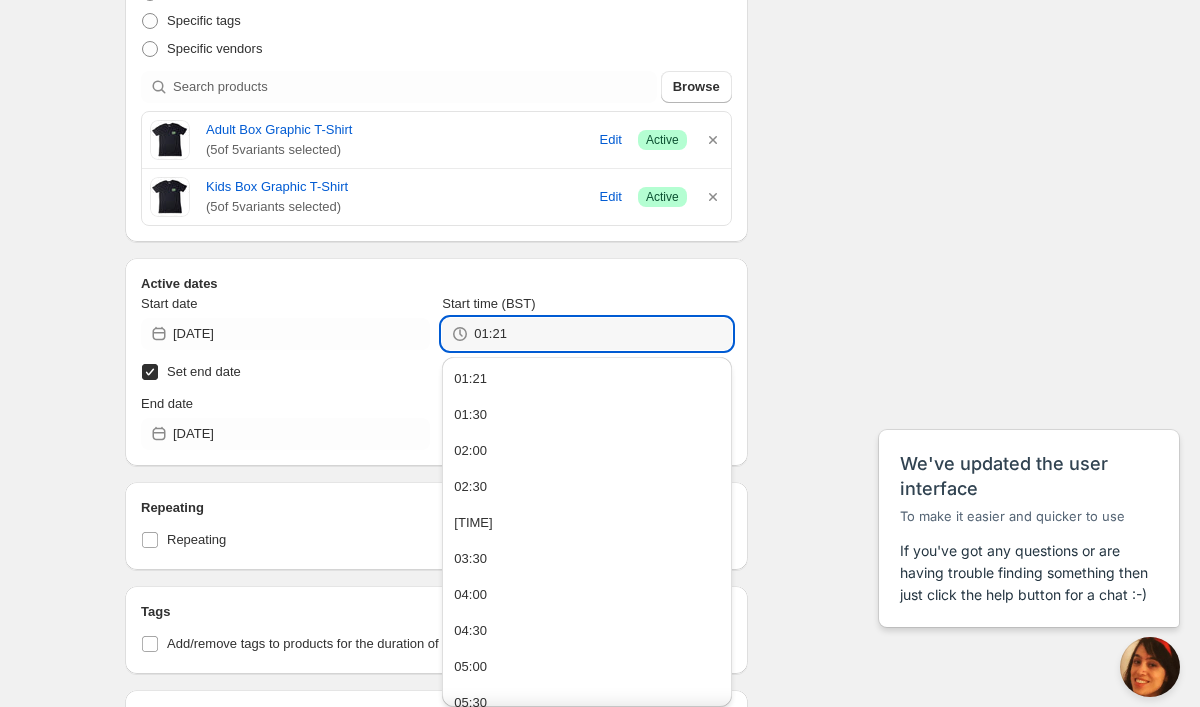 type on "01:21" 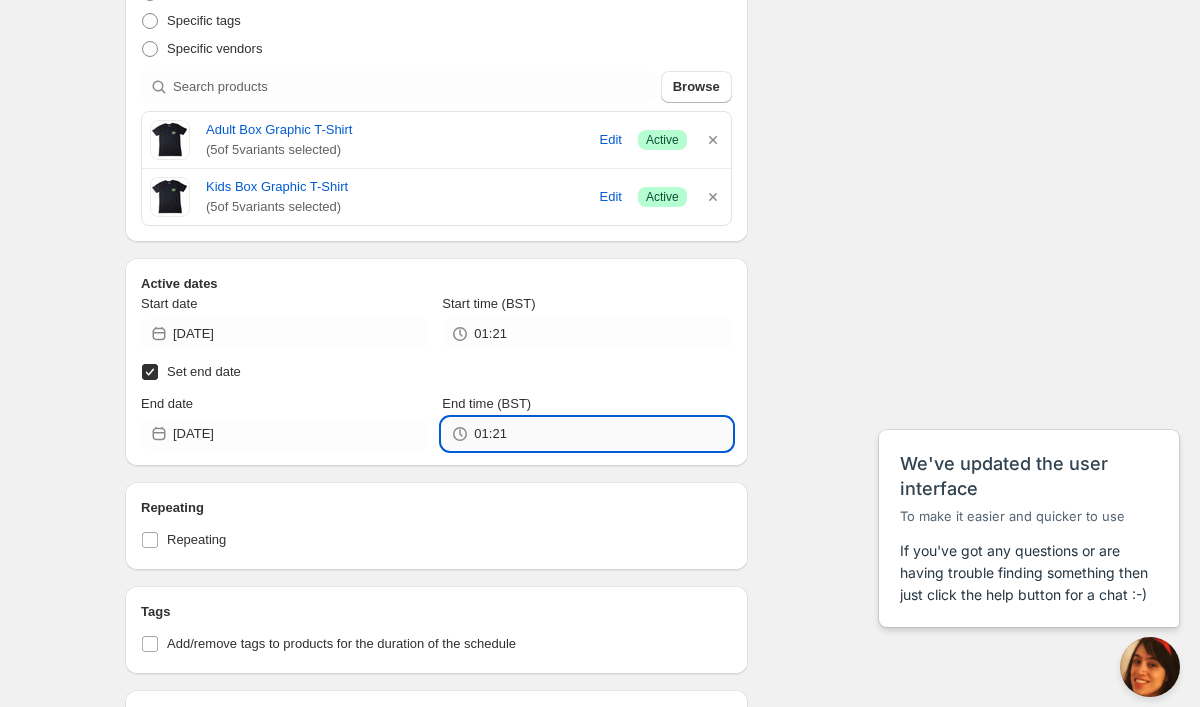 click on "01:21" at bounding box center [602, 434] 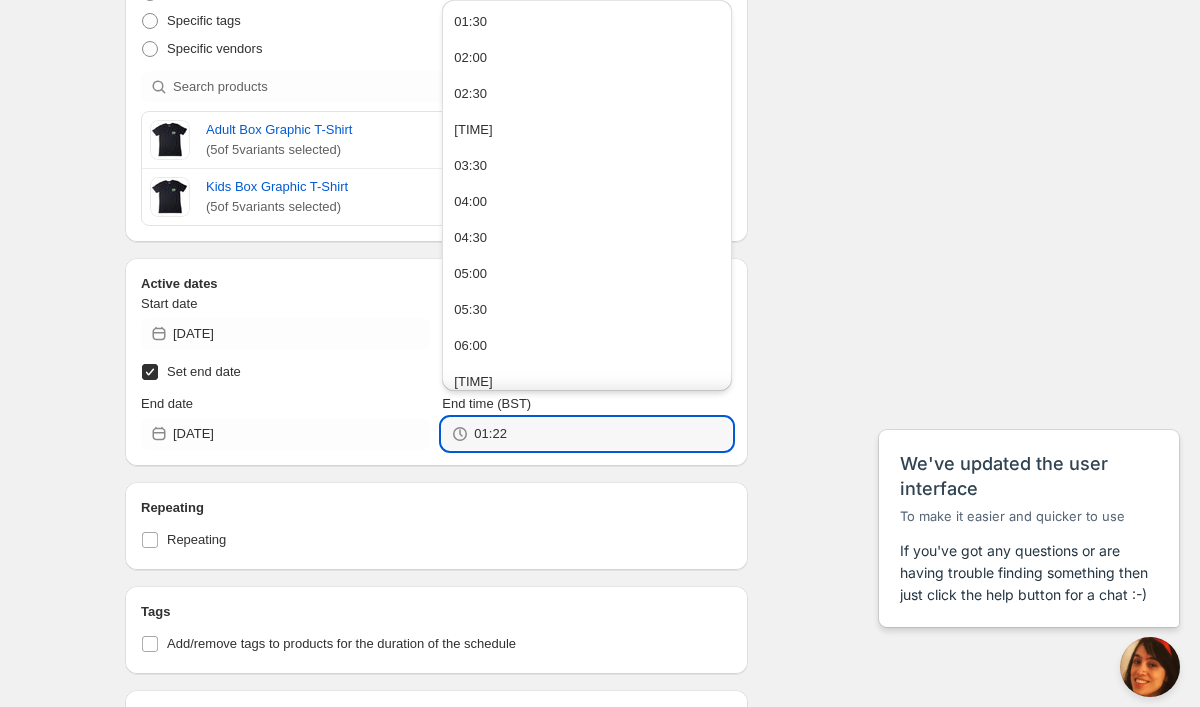 type on "01:22" 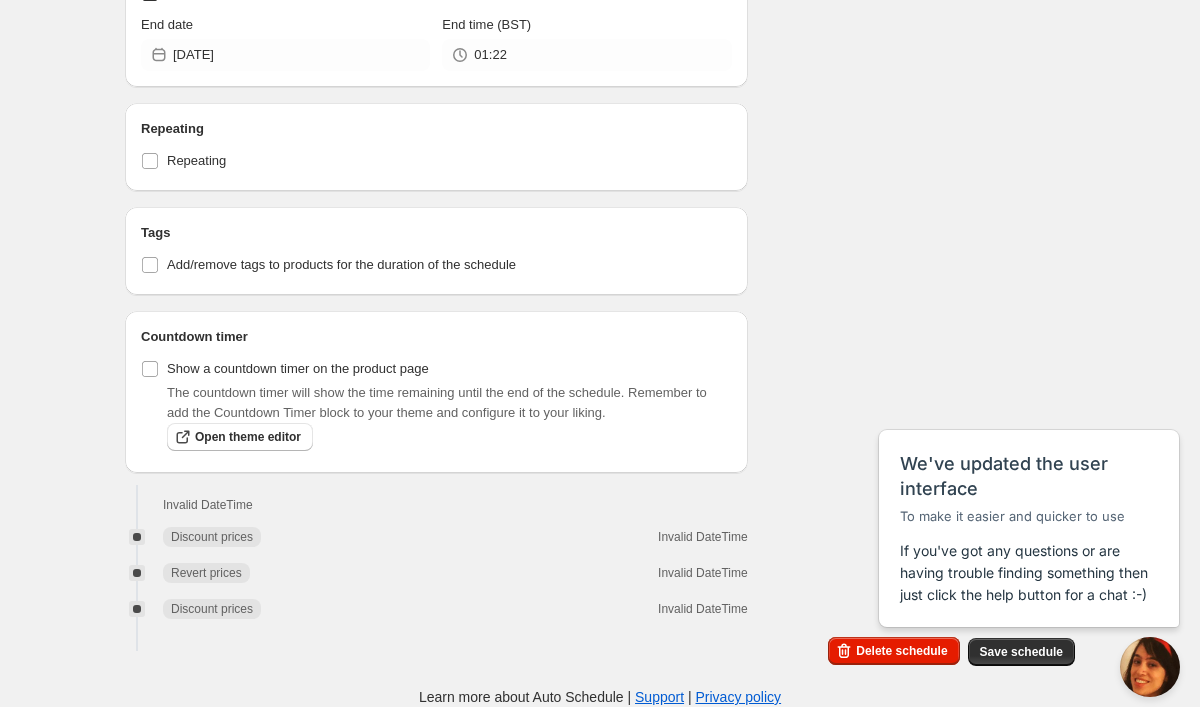 scroll, scrollTop: 1080, scrollLeft: 0, axis: vertical 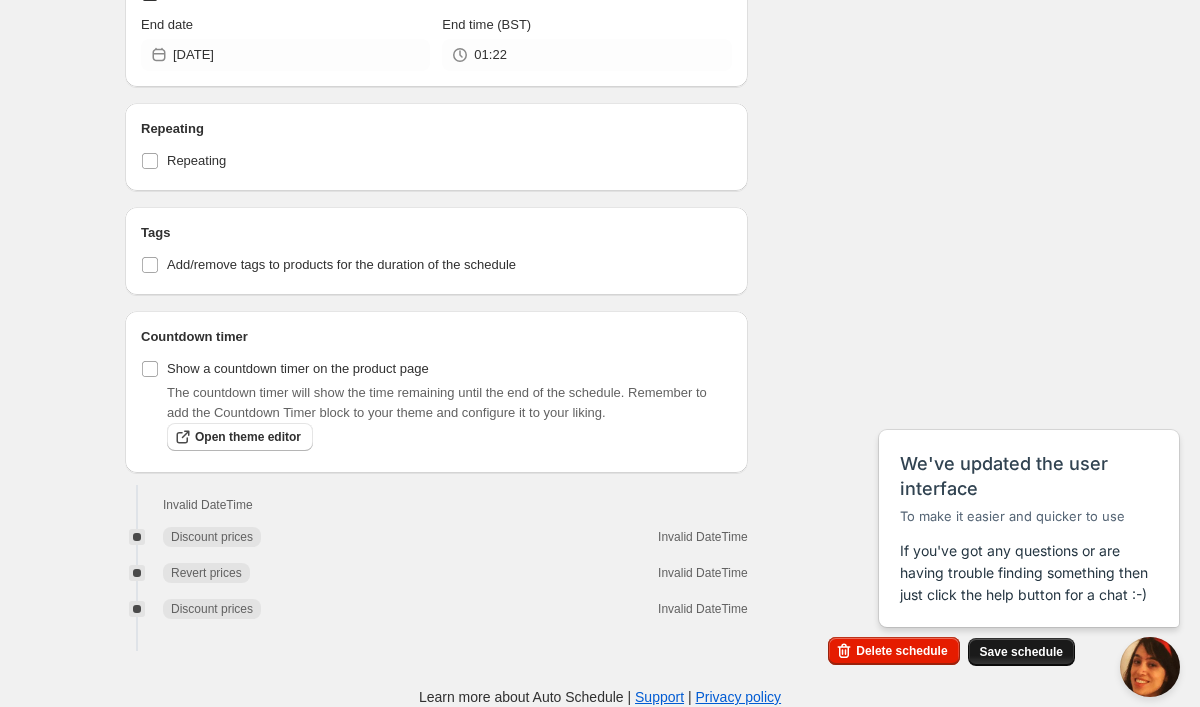 click on "Save schedule" at bounding box center (1021, 652) 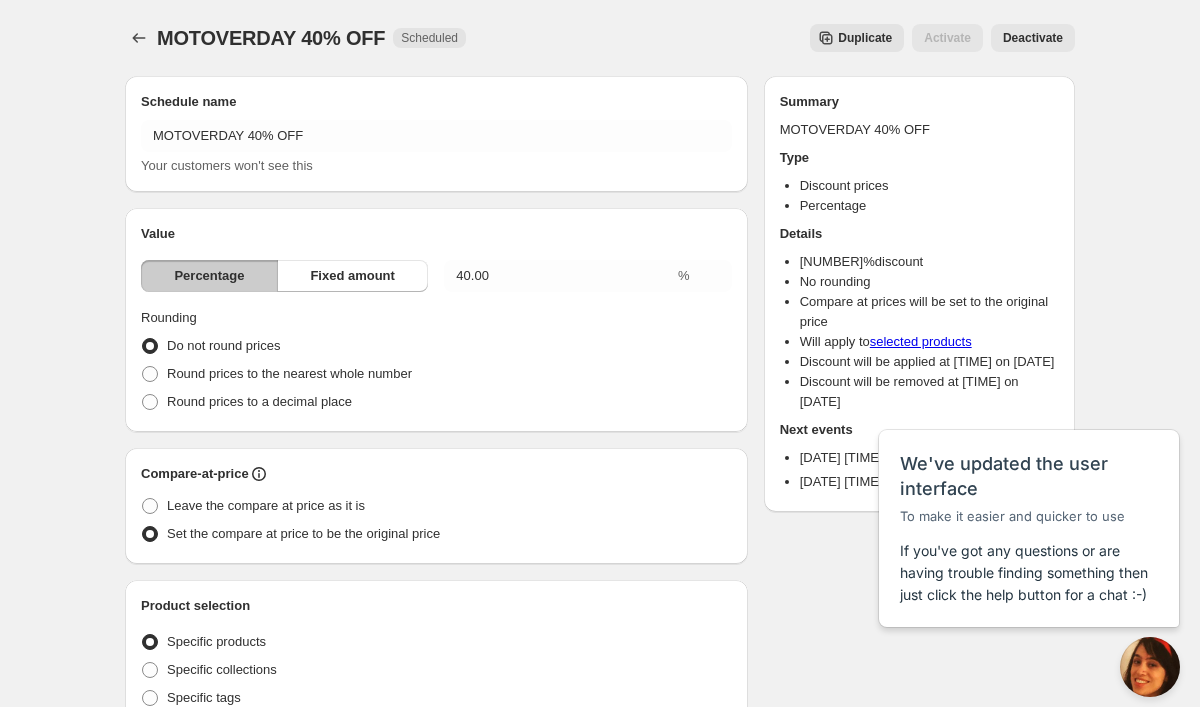 scroll, scrollTop: 0, scrollLeft: 0, axis: both 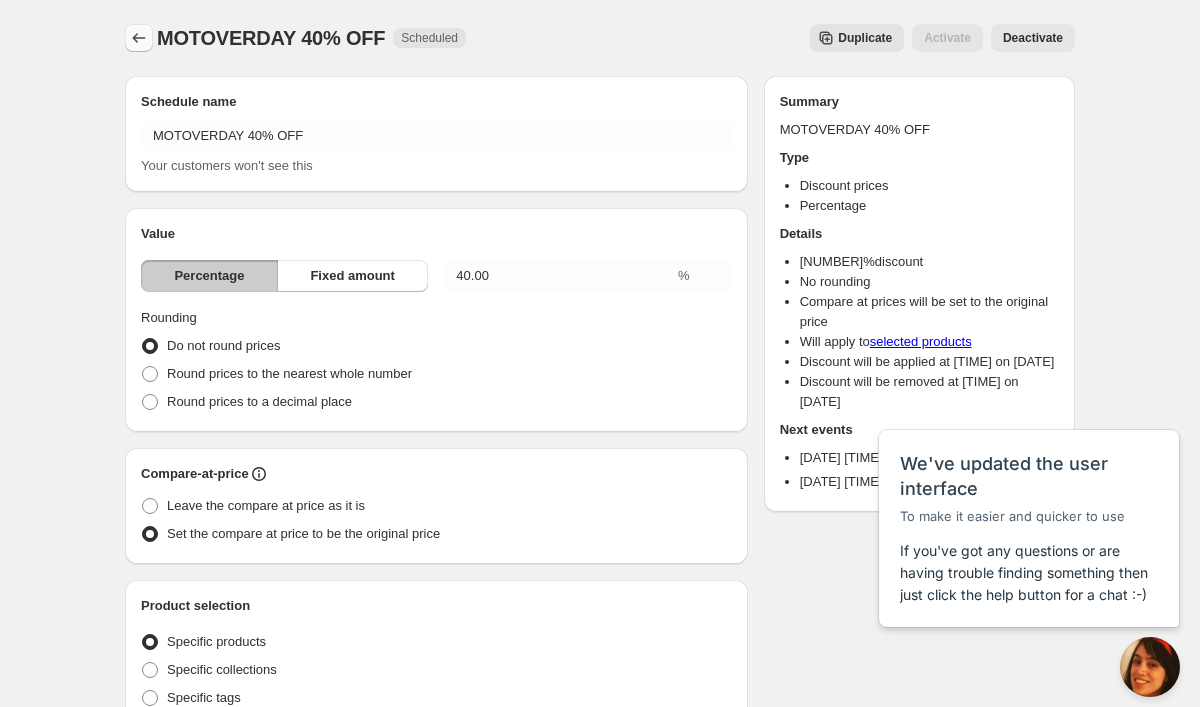 click 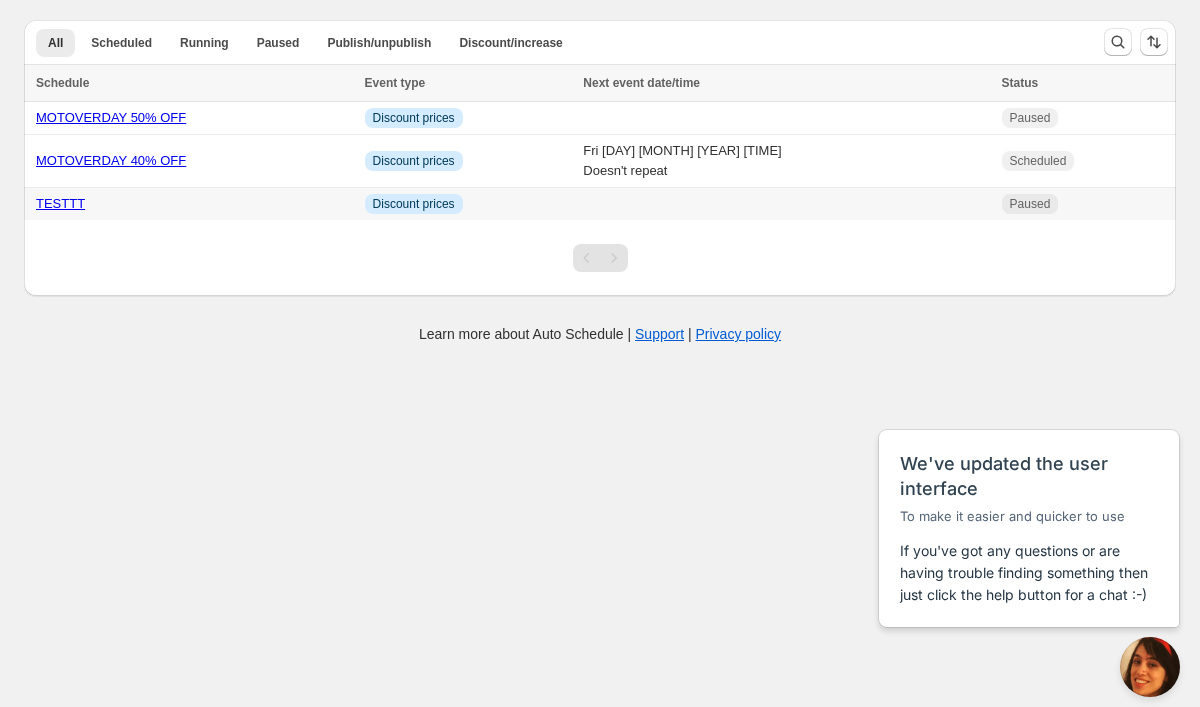 click on "TESTTT" at bounding box center [60, 203] 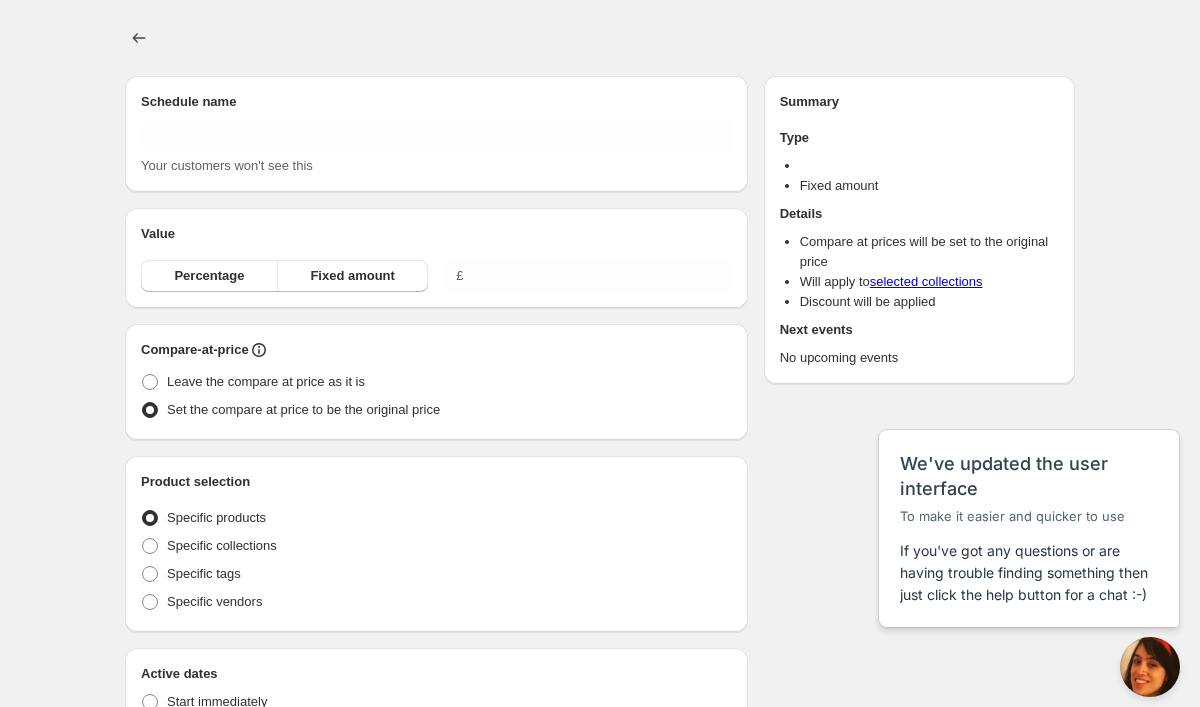 type on "TESTTT" 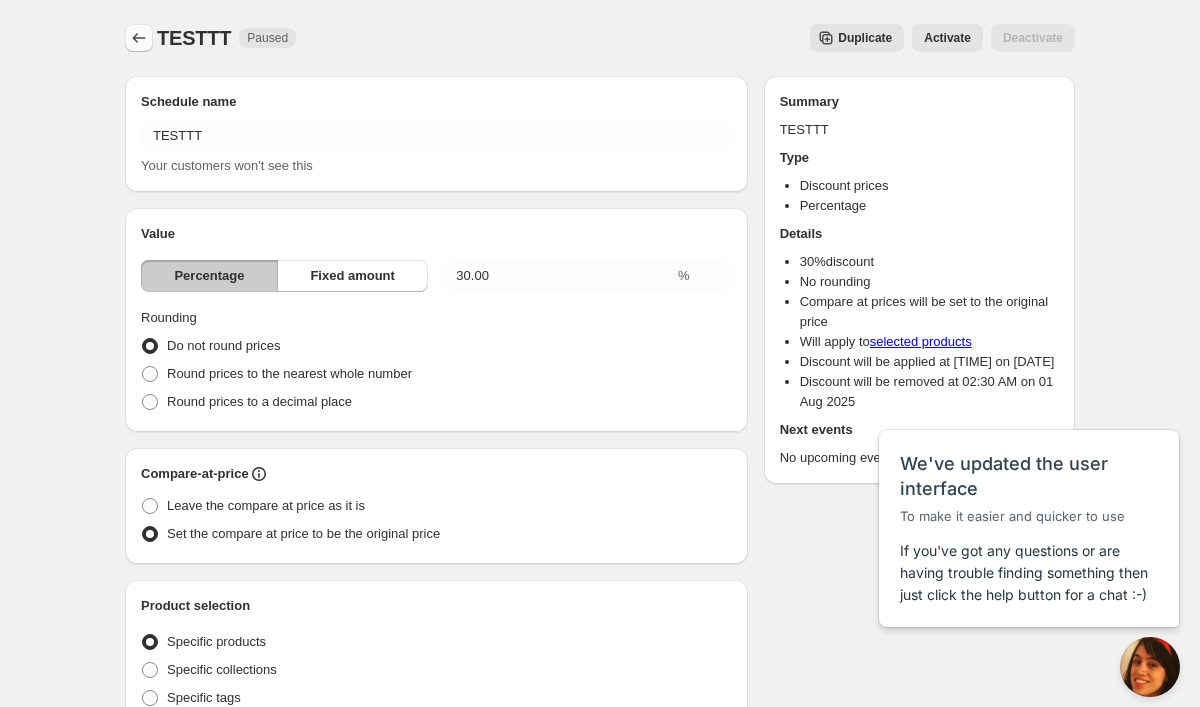 click 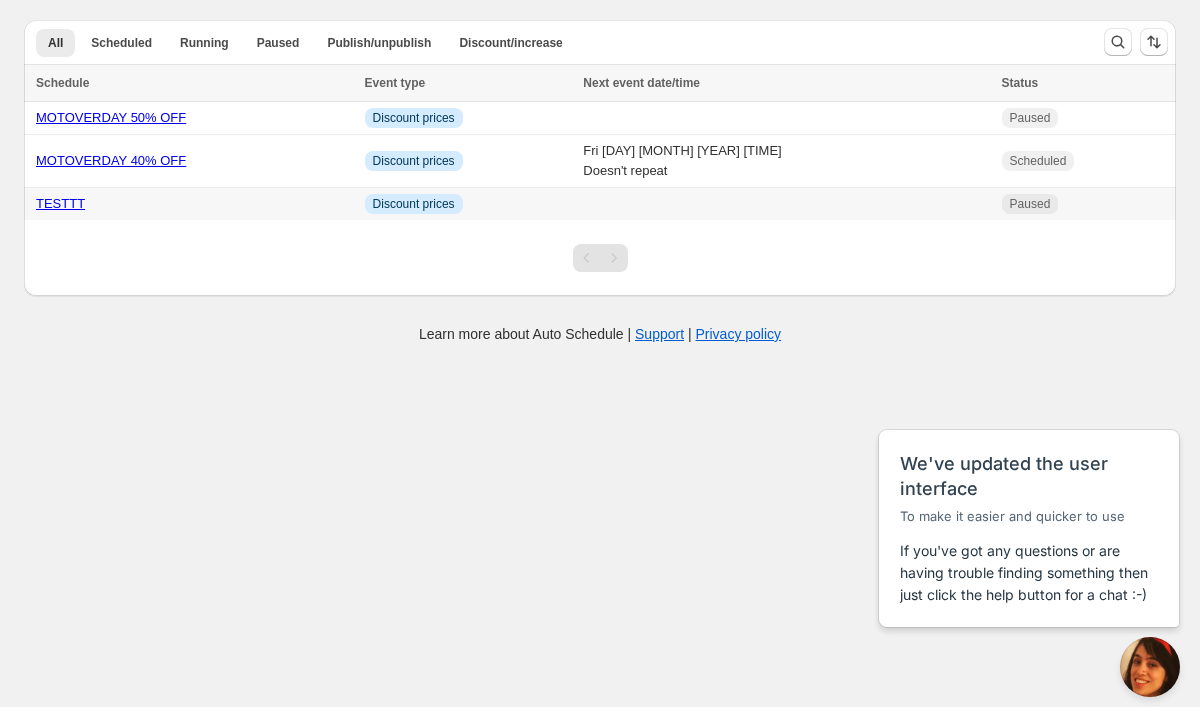 click on "Paused" at bounding box center (1030, 204) 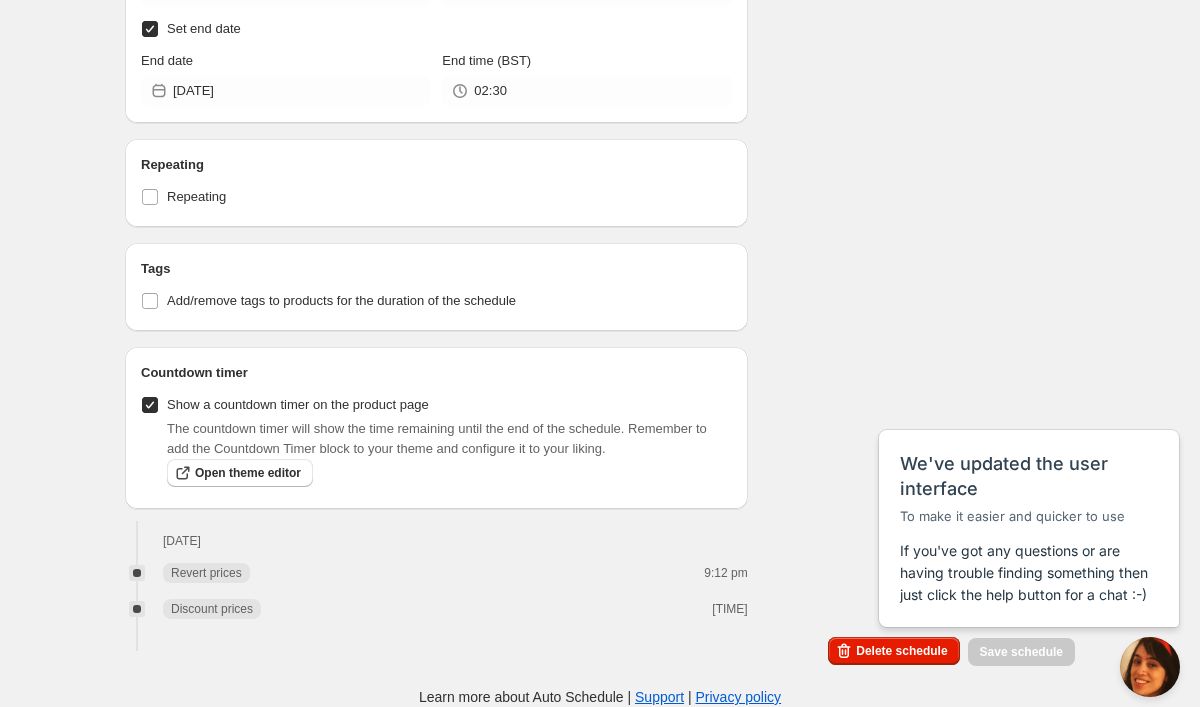 scroll, scrollTop: 987, scrollLeft: 0, axis: vertical 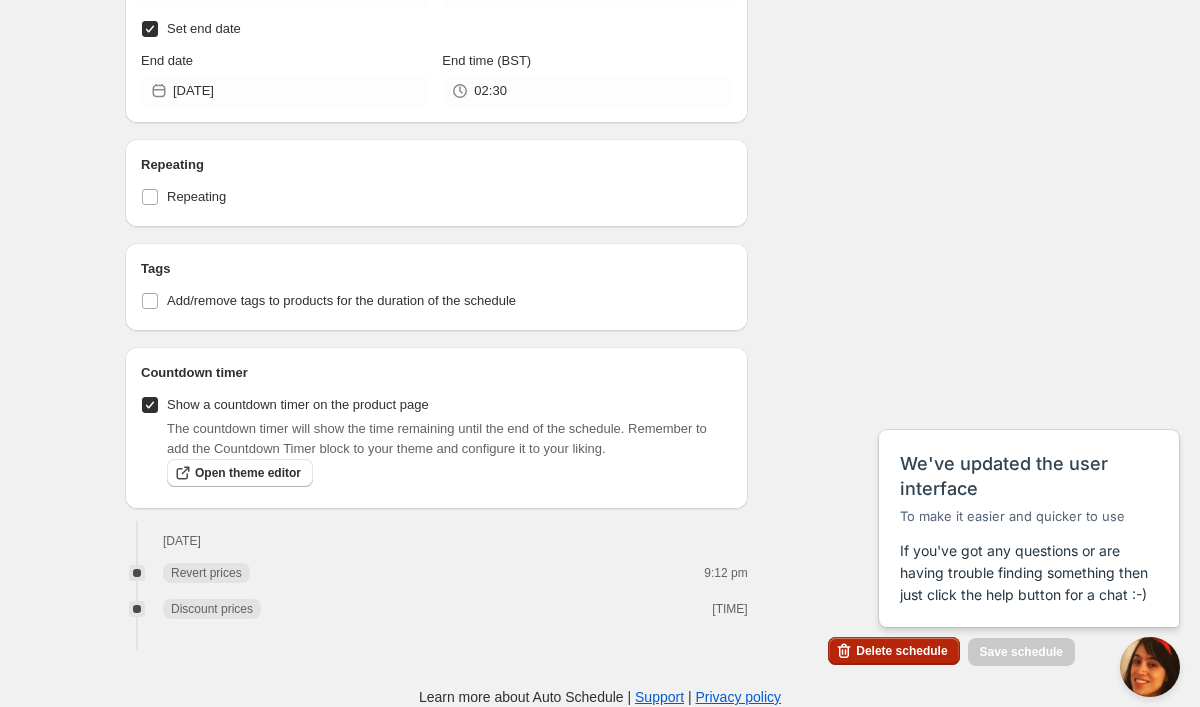 click 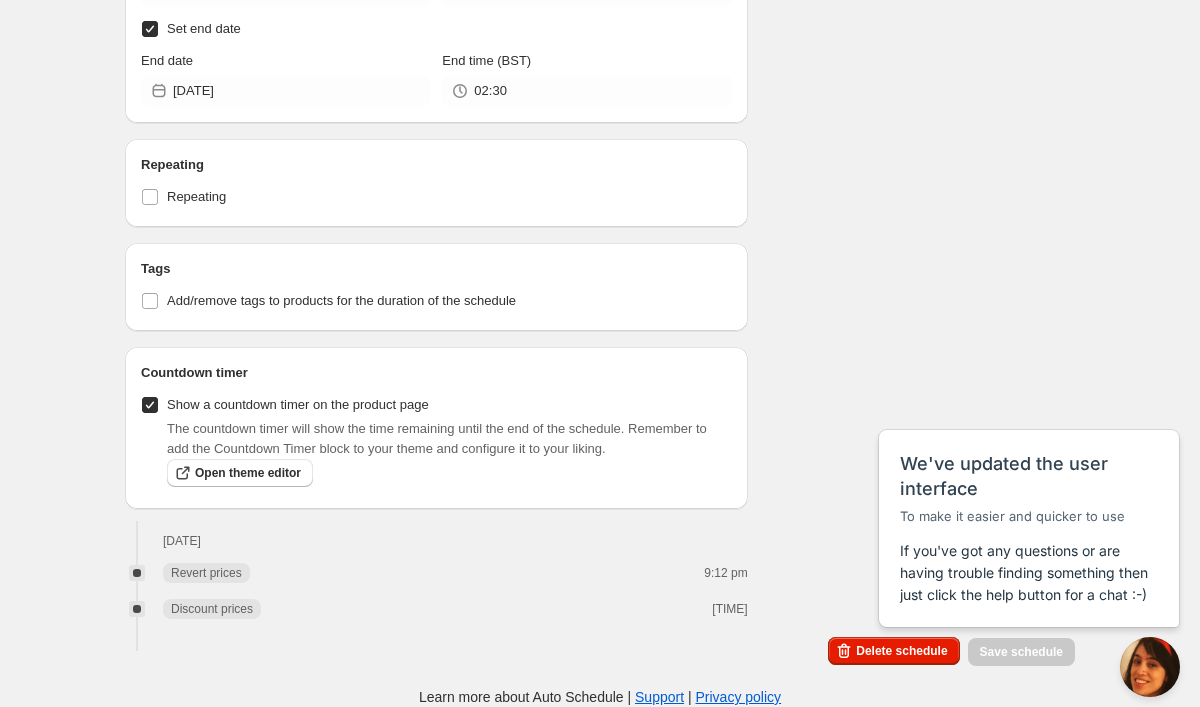 scroll, scrollTop: 0, scrollLeft: 0, axis: both 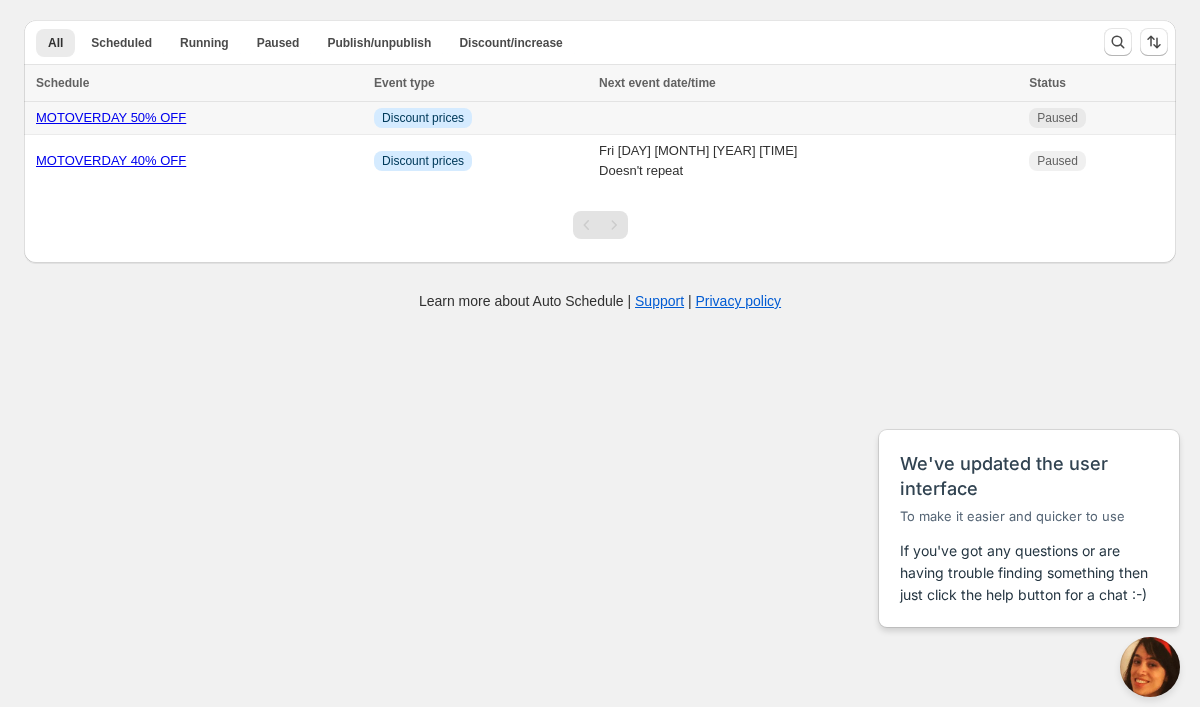 click at bounding box center [808, 118] 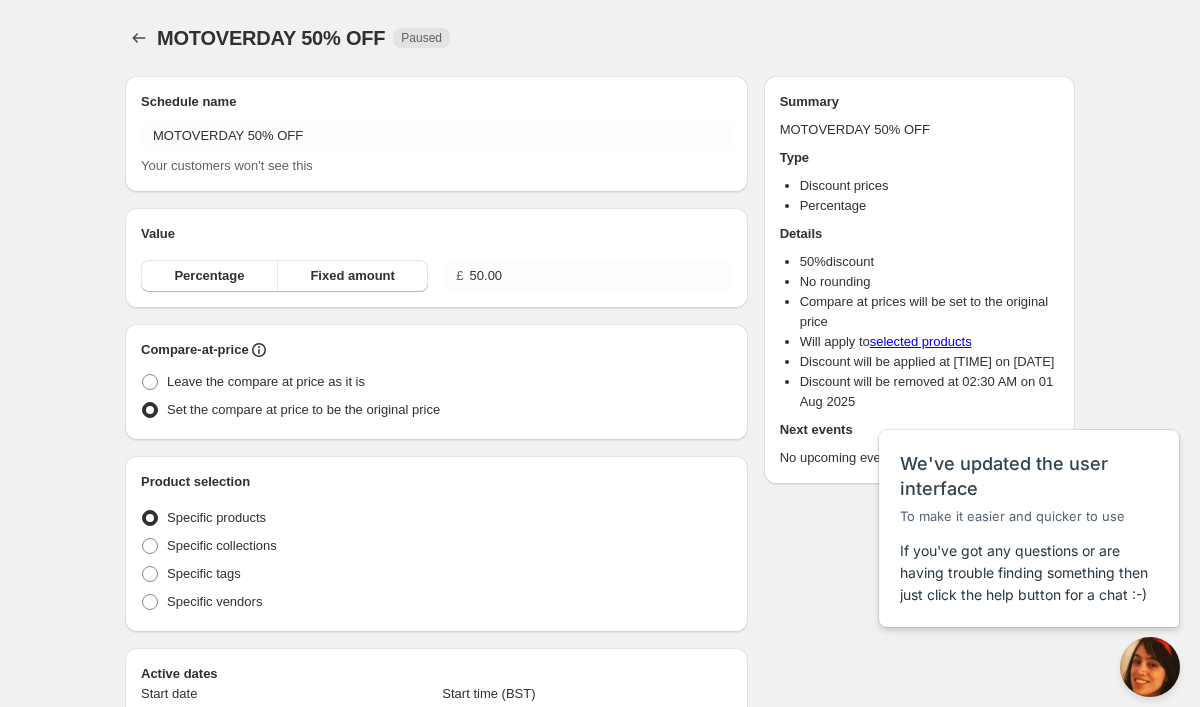 radio on "true" 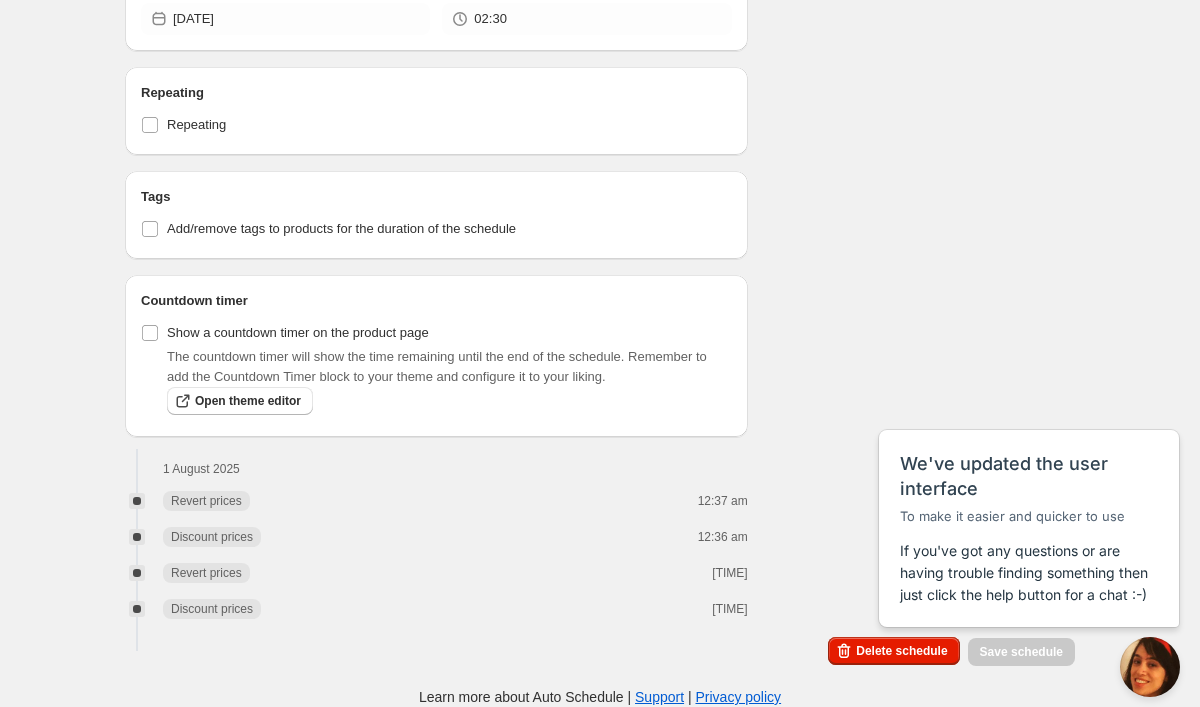 scroll, scrollTop: 1006, scrollLeft: 0, axis: vertical 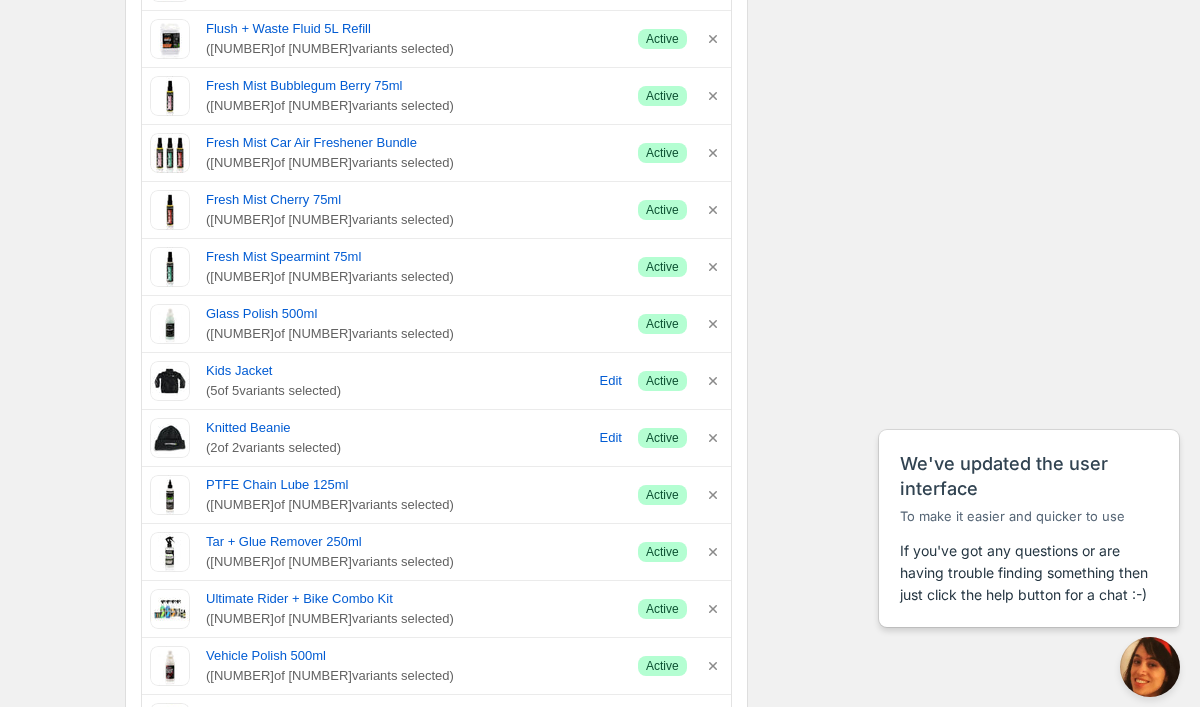 click on "Schedule name MOTOVERDAY 50% OFF Your customers won't see this Value Percentage Fixed amount 50.00 % Rounding Do not round prices Round prices to the nearest whole number Round prices to a decimal place Compare-at-price Leave the compare at price as it is Set the compare at price to be the original price Product selection Entity type Specific products Specific collections Specific tags Specific vendors Browse Adult Body Warmer ( 5  of   5  variants selected) Edit Success Active Adult Jacket ( 6  of   6  variants selected) Edit Success Active Auto Shine 500ml ( 1  of   1  variants selected) Success Active Flush + Waste Fluid 1L ( 1  of   1  variants selected) Success Active Flush + Waste Fluid 5L Refill ( 1  of   1  variants selected) Success Active Fresh Mist Bubblegum Berry 75ml ( 1  of   1  variants selected) Success Active Fresh Mist Car Air Freshener Bundle ( 1  of   1  variants selected) Success Active Fresh Mist Cherry 75ml ( 1  of   1  variants selected) Success Active Fresh Mist Spearmint 75ml ( 1  of" at bounding box center (592, 416) 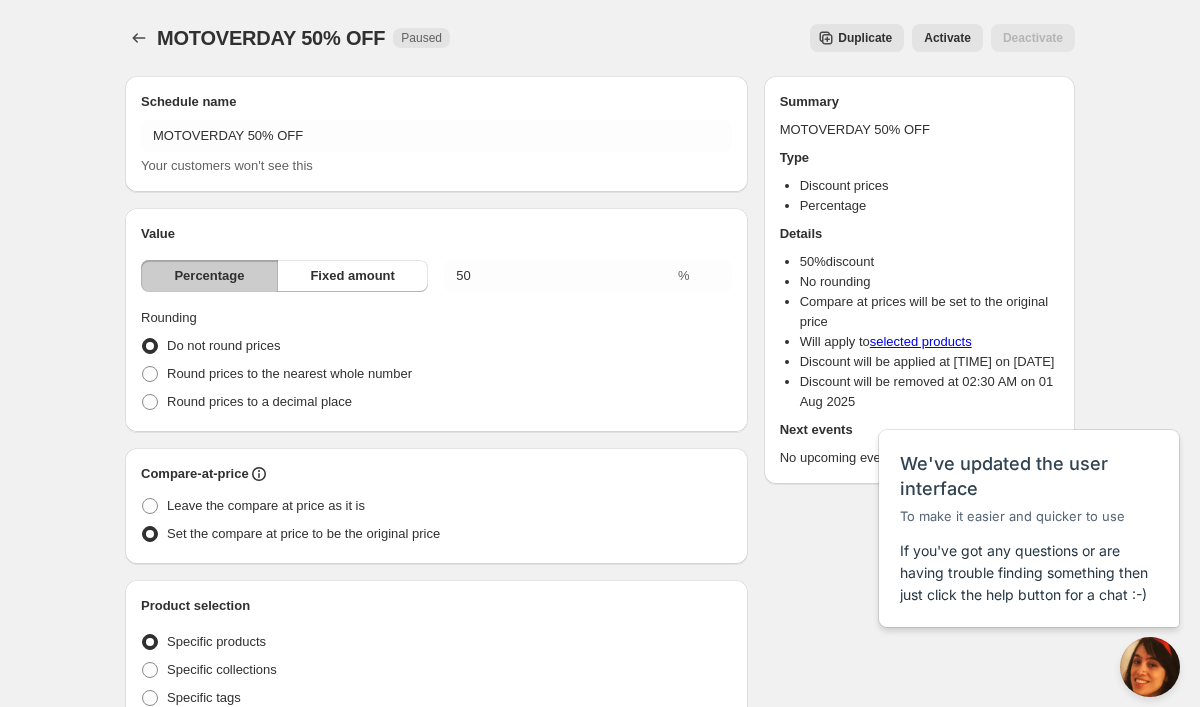 scroll, scrollTop: 0, scrollLeft: 0, axis: both 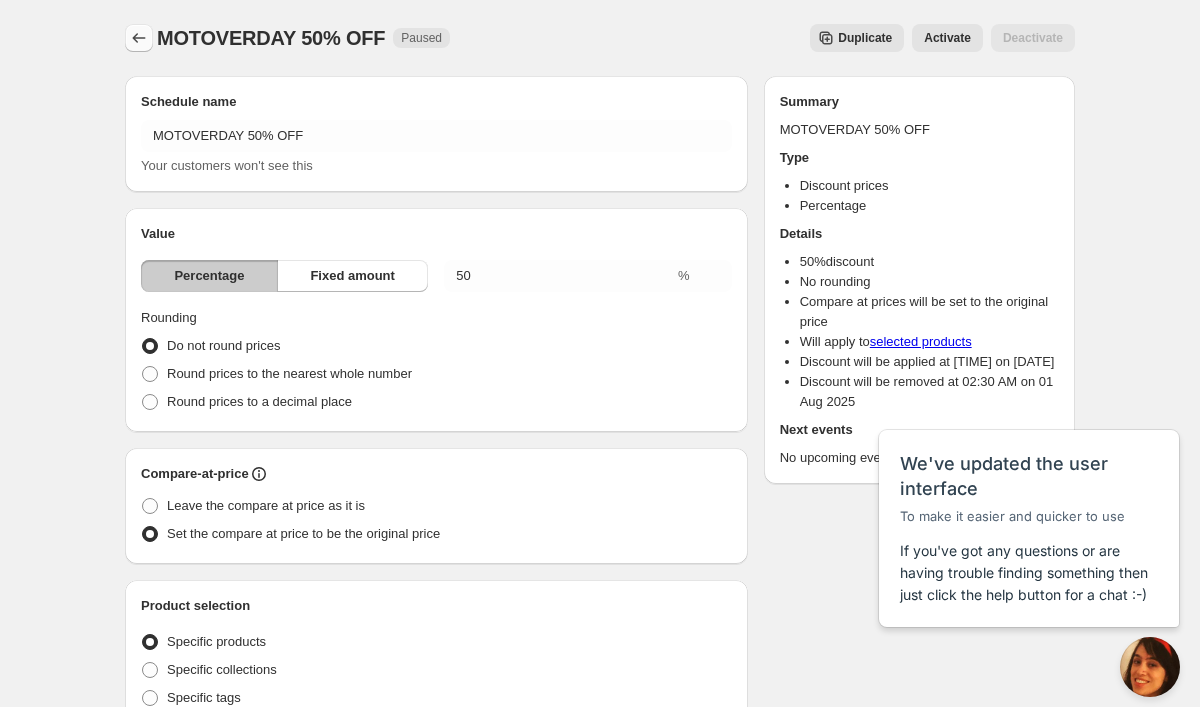 click 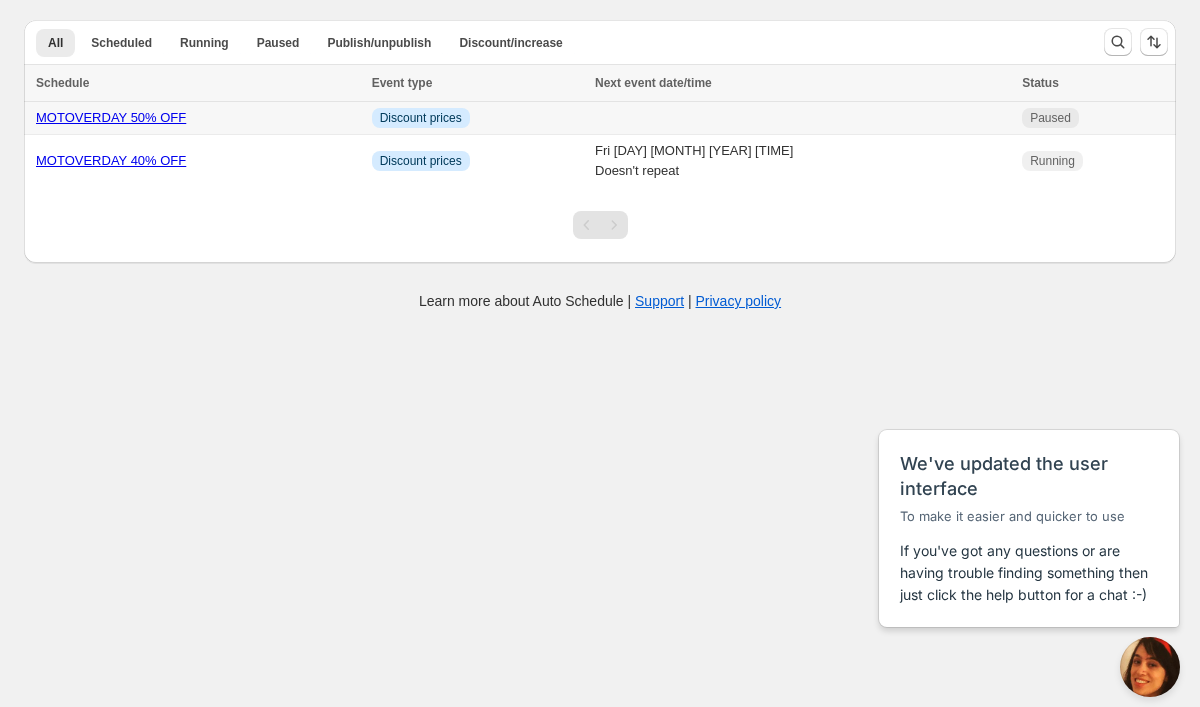 click at bounding box center [802, 118] 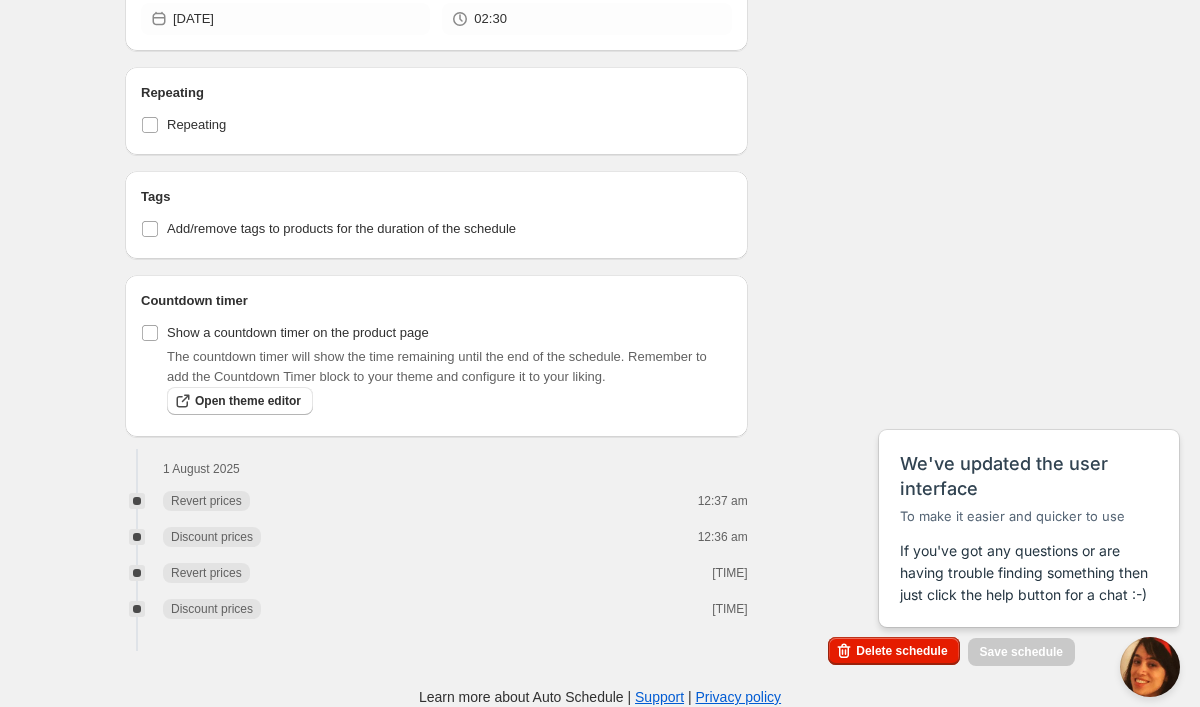 scroll, scrollTop: 996, scrollLeft: 0, axis: vertical 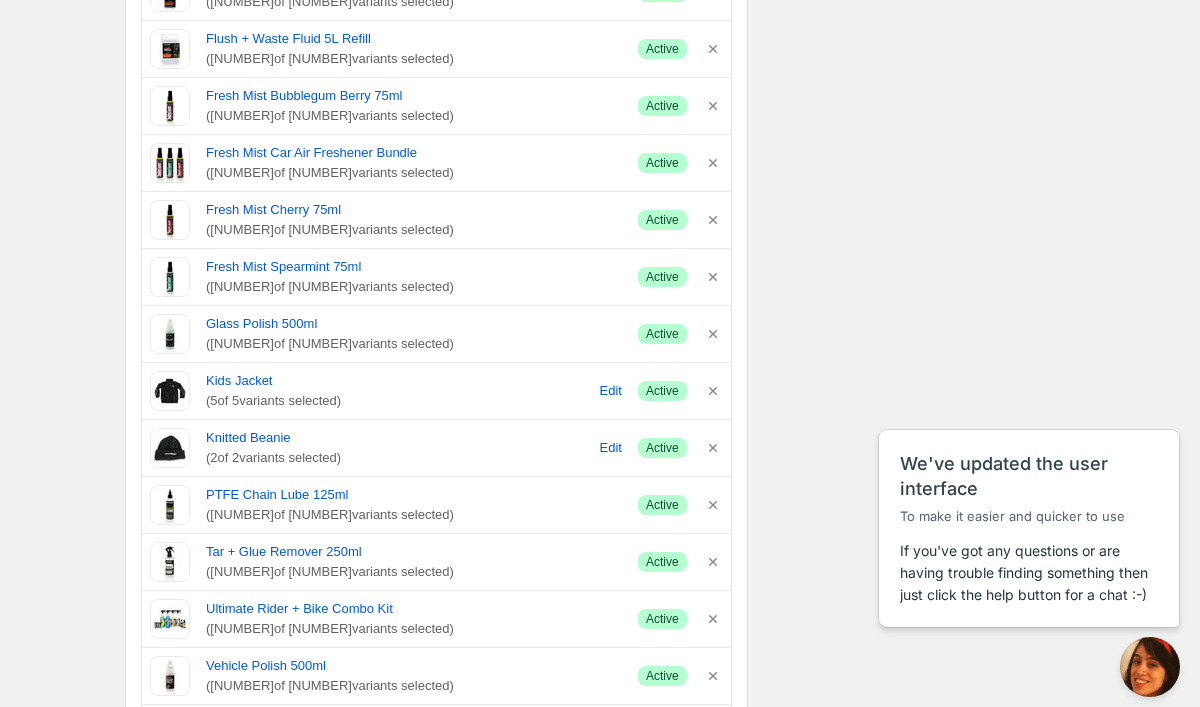 click on "Schedule name MOTOVERDAY 50% OFF Your customers won't see this Value Percentage Fixed amount 50.00 % Rounding Do not round prices Round prices to the nearest whole number Round prices to a decimal place Compare-at-price Leave the compare at price as it is Set the compare at price to be the original price Product selection Entity type Specific products Specific collections Specific tags Specific vendors Browse Adult Body Warmer ( 5  of   5  variants selected) Edit Success Active Adult Jacket ( 6  of   6  variants selected) Edit Success Active Auto Shine 500ml ( 1  of   1  variants selected) Success Active Flush + Waste Fluid 1L ( 1  of   1  variants selected) Success Active Flush + Waste Fluid 5L Refill ( 1  of   1  variants selected) Success Active Fresh Mist Bubblegum Berry 75ml ( 1  of   1  variants selected) Success Active Fresh Mist Car Air Freshener Bundle ( 1  of   1  variants selected) Success Active Fresh Mist Cherry 75ml ( 1  of   1  variants selected) Success Active Fresh Mist Spearmint 75ml ( 1  of" at bounding box center [592, 426] 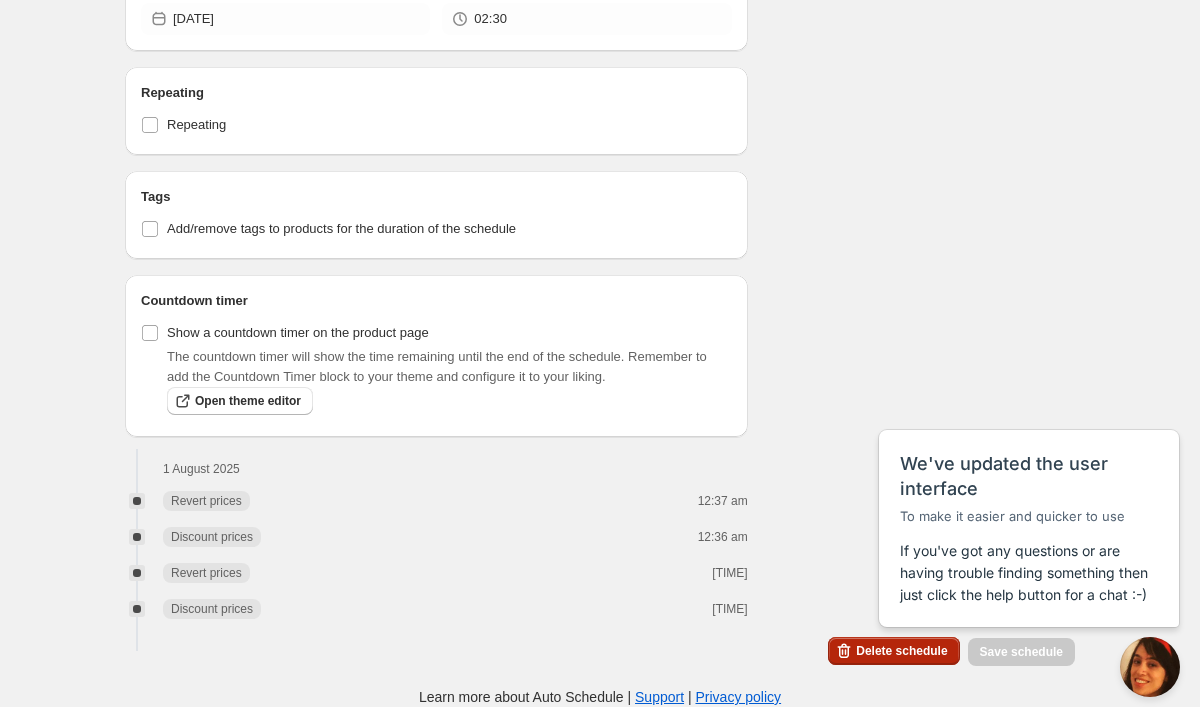 scroll, scrollTop: 2142, scrollLeft: 0, axis: vertical 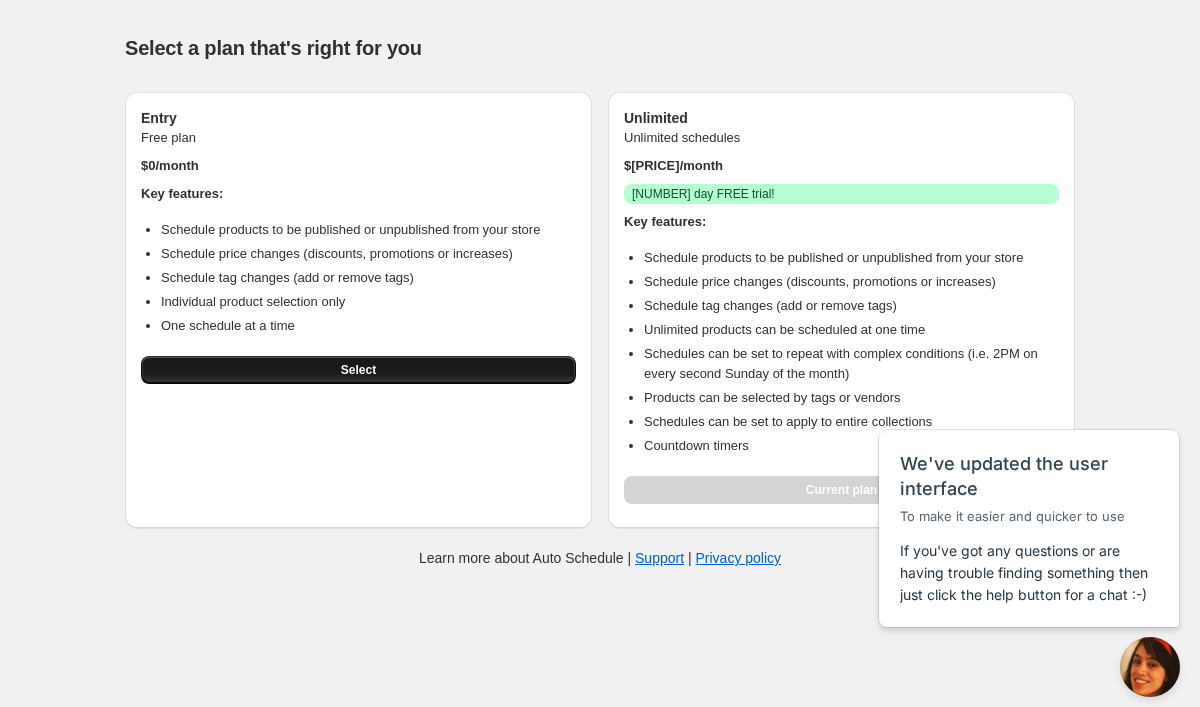 click on "Select" at bounding box center [358, 370] 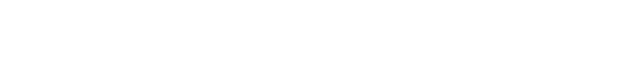scroll, scrollTop: 0, scrollLeft: 0, axis: both 